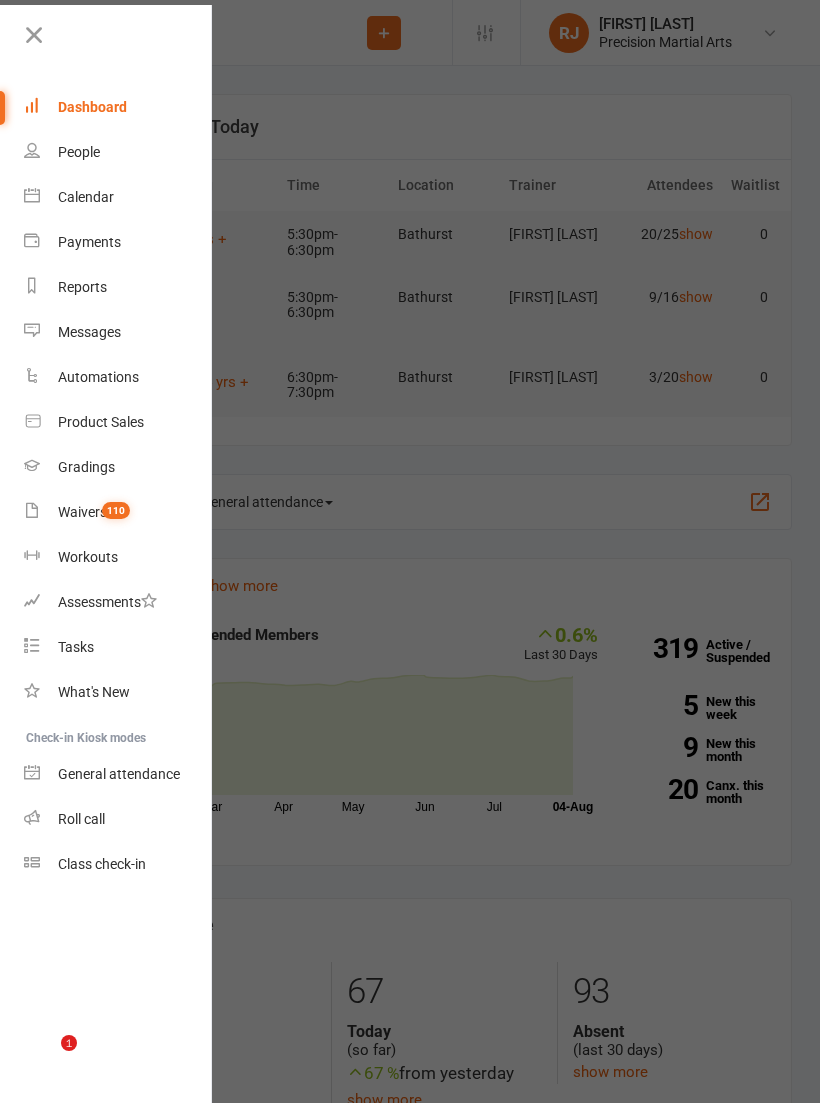 scroll, scrollTop: 0, scrollLeft: 0, axis: both 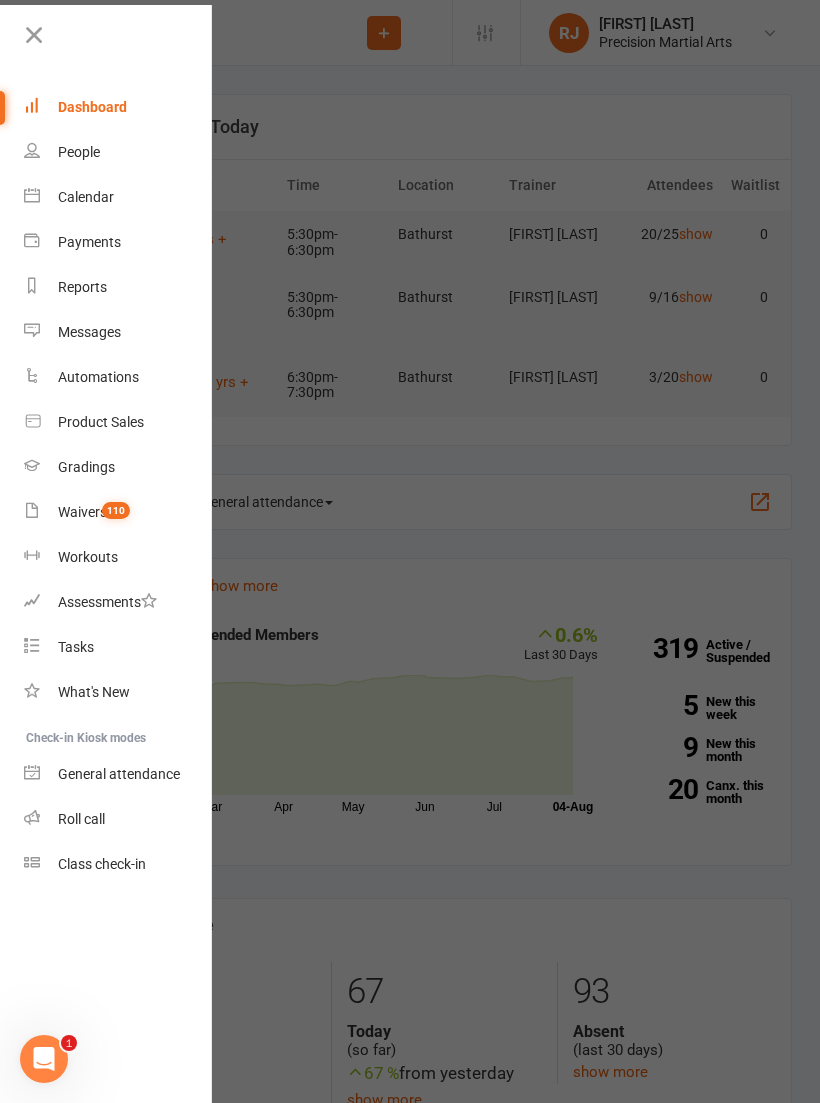 click on "Roll call" at bounding box center (81, 819) 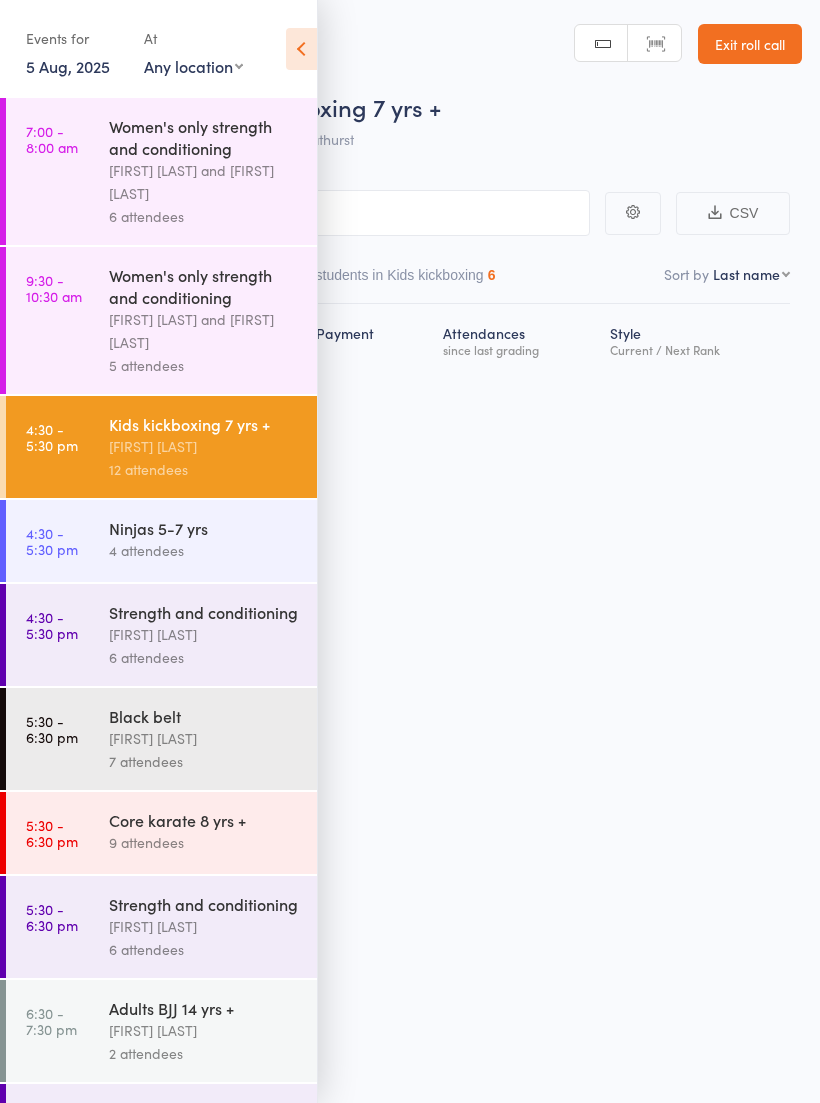 scroll, scrollTop: 0, scrollLeft: 0, axis: both 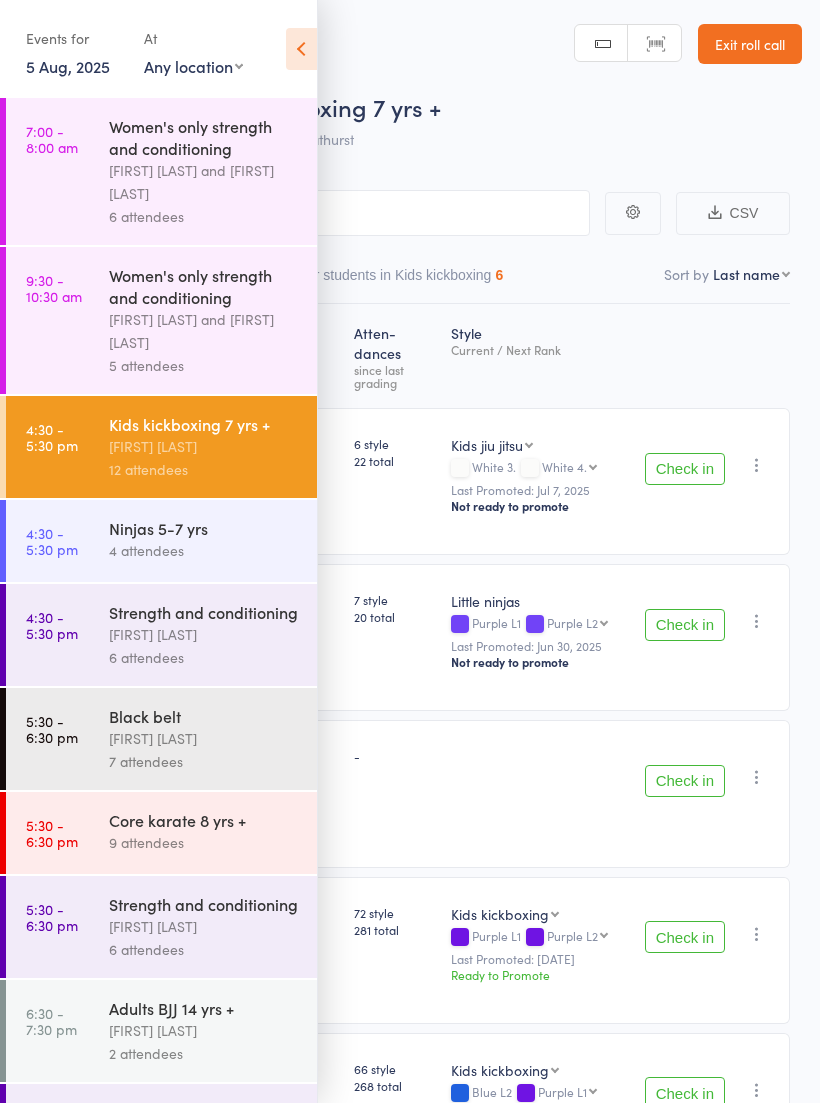 click at bounding box center (301, 49) 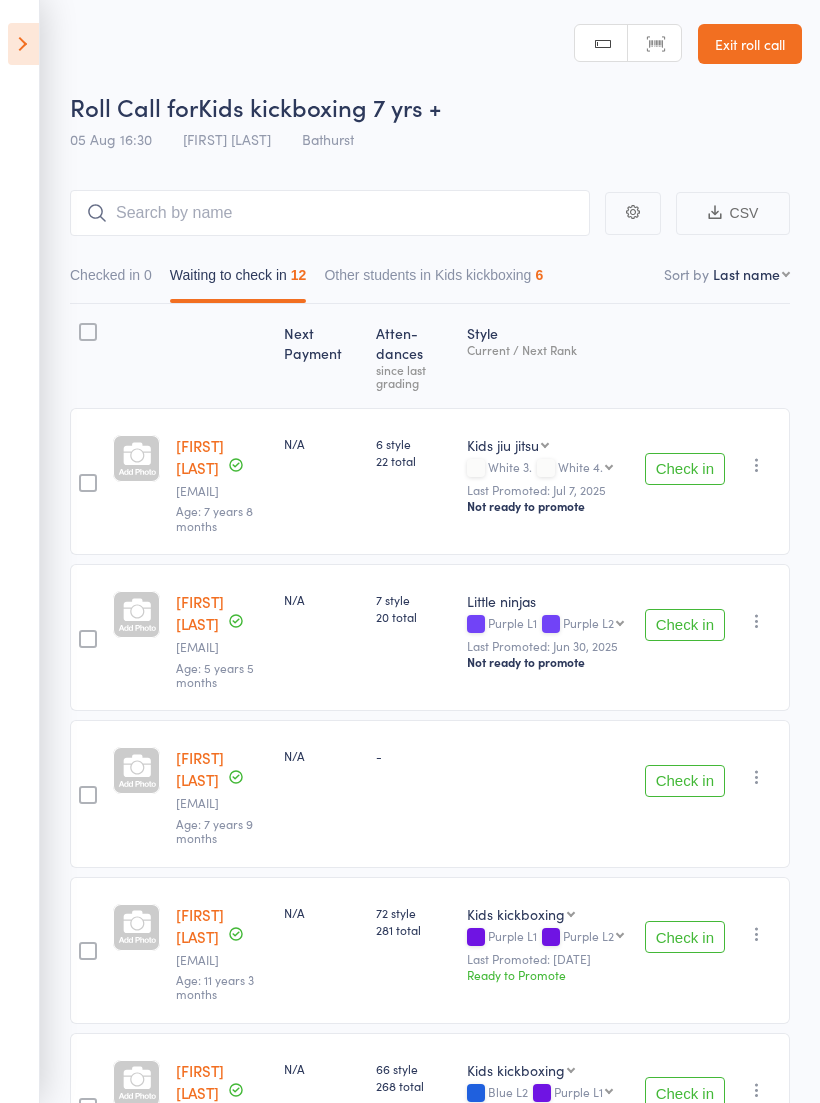 click at bounding box center (23, 44) 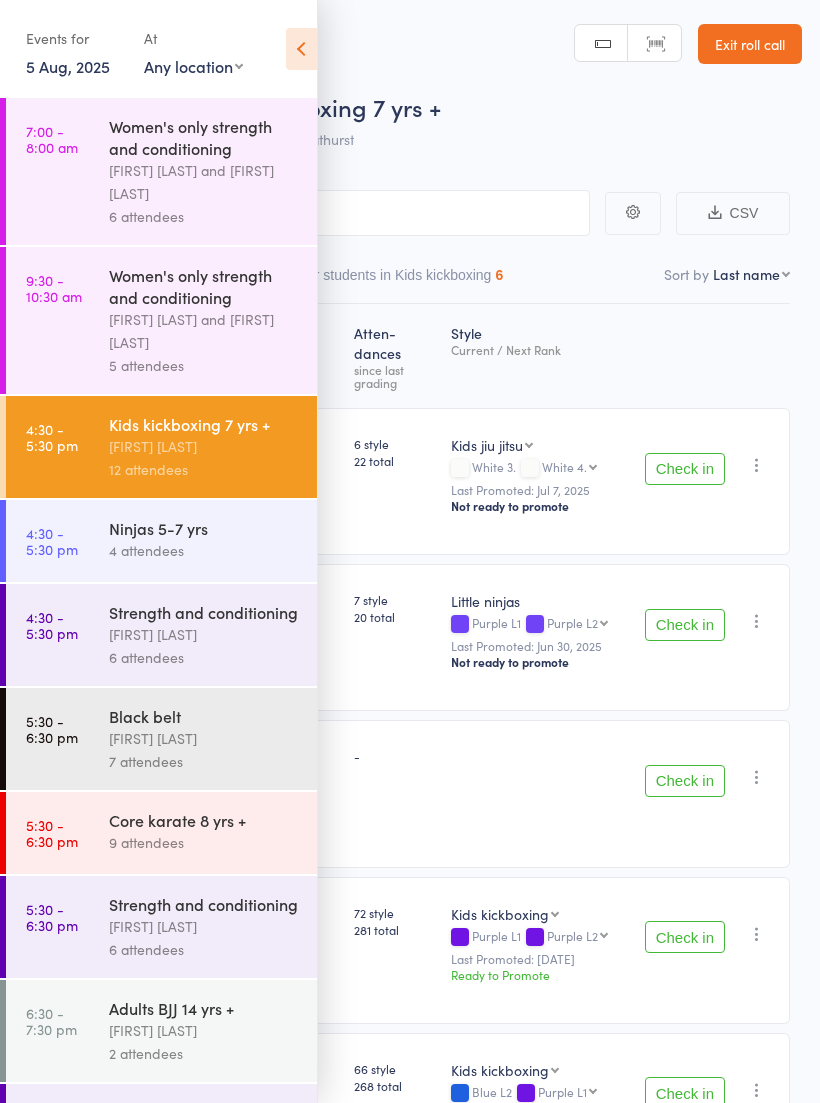 click on "4 attendees" at bounding box center (204, 550) 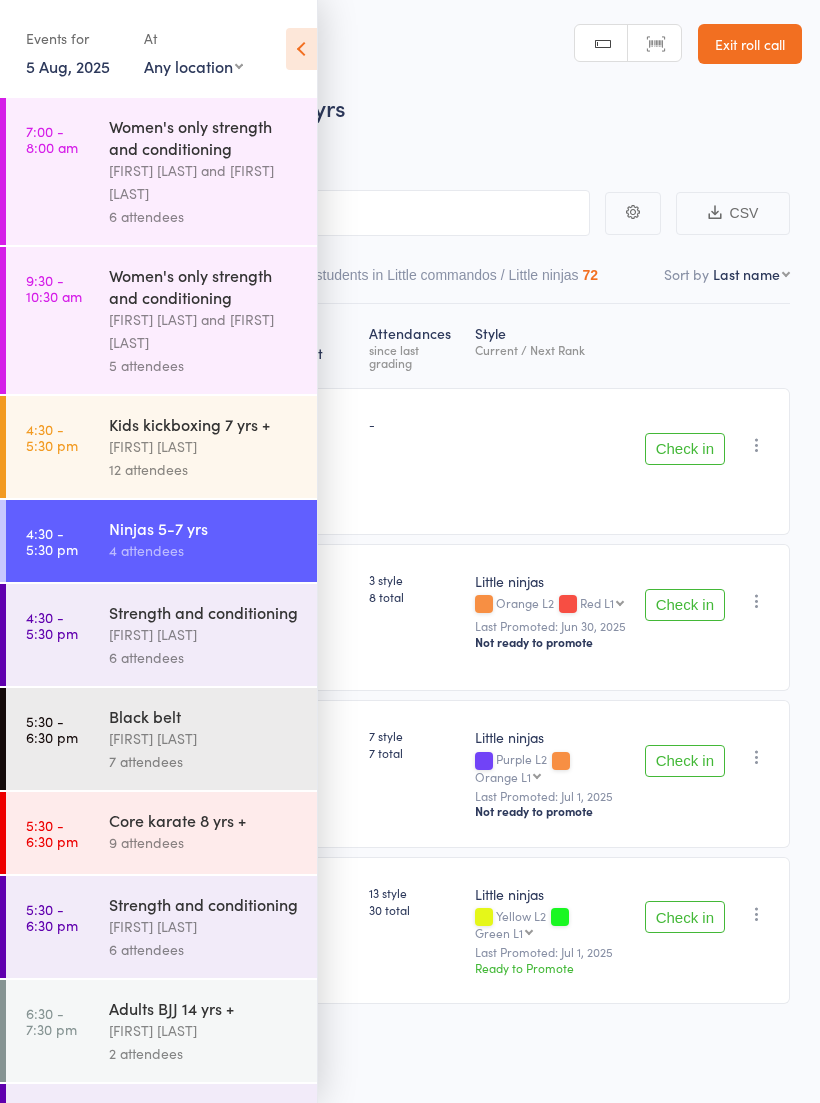 click at bounding box center [301, 49] 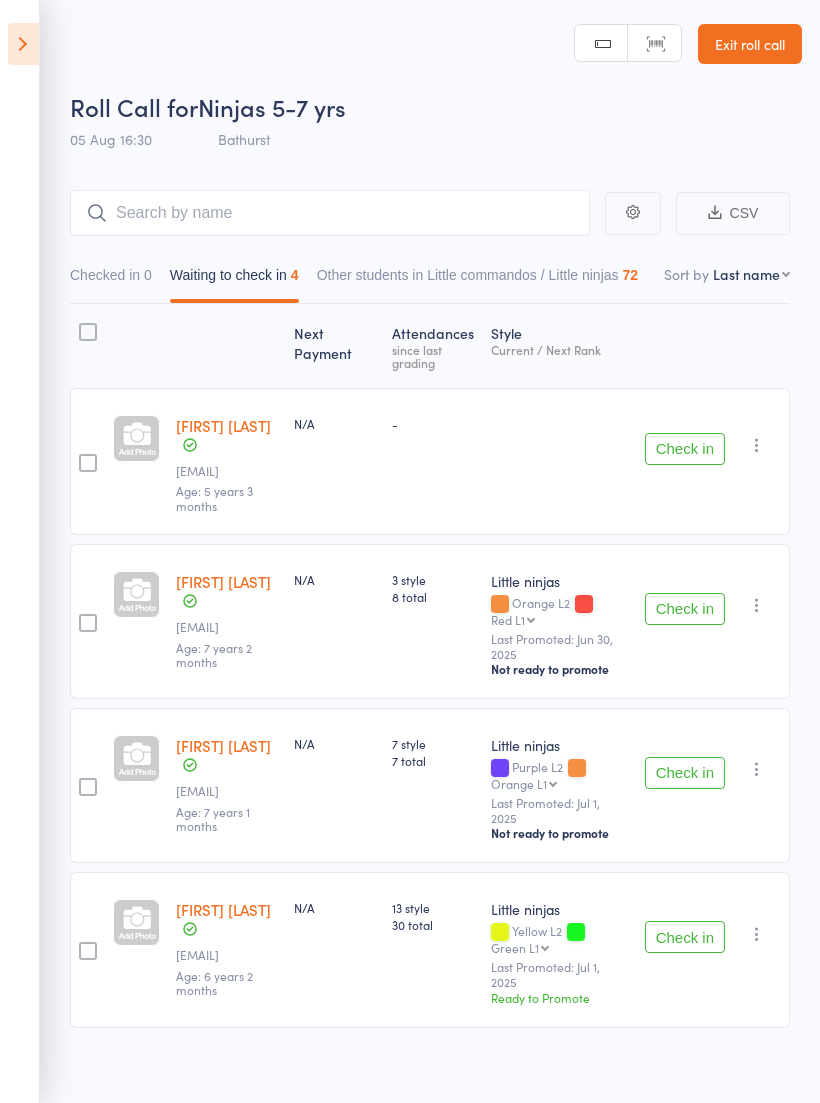 click on "Check in" at bounding box center (685, 449) 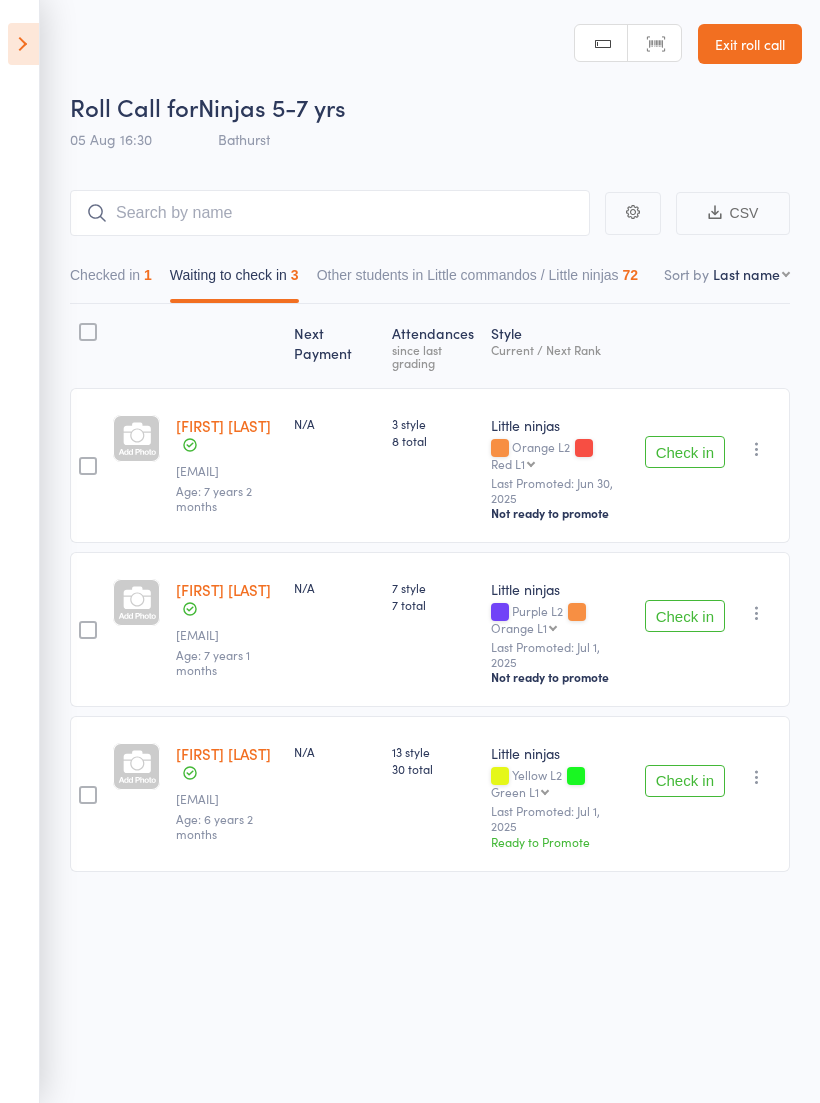 click on "Check in" at bounding box center [685, 452] 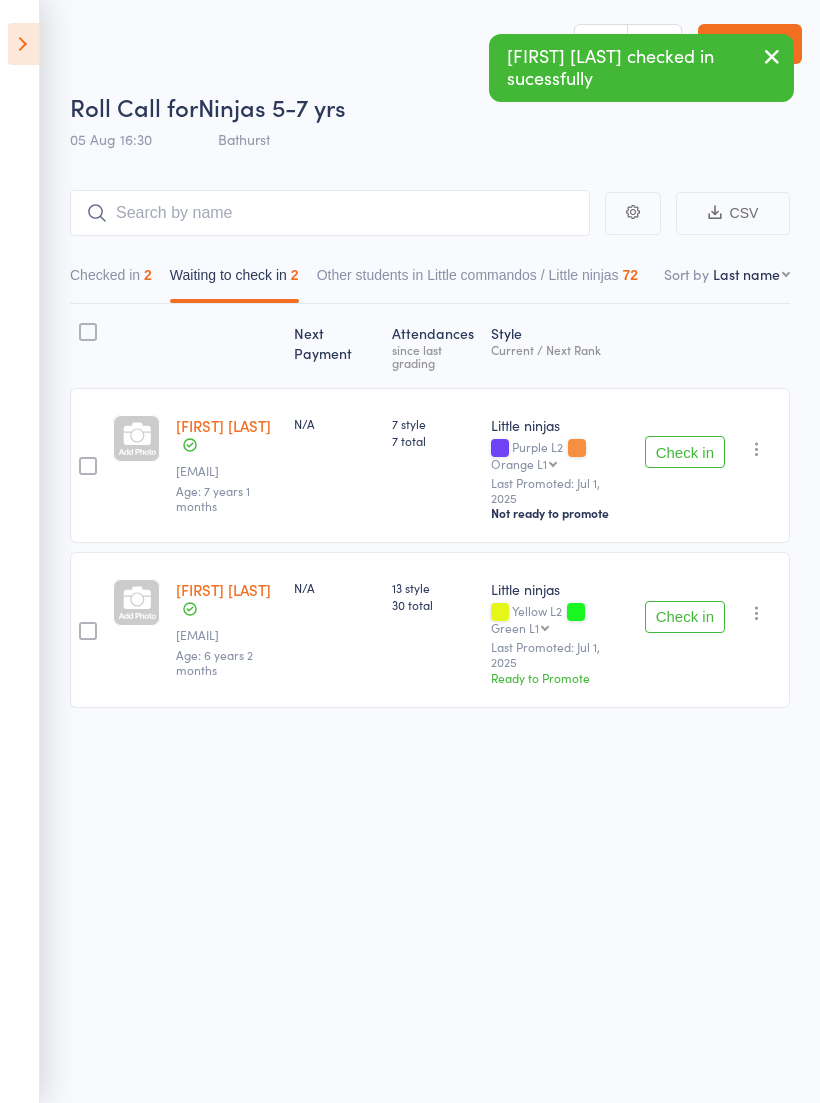 click on "Check in" at bounding box center [685, 452] 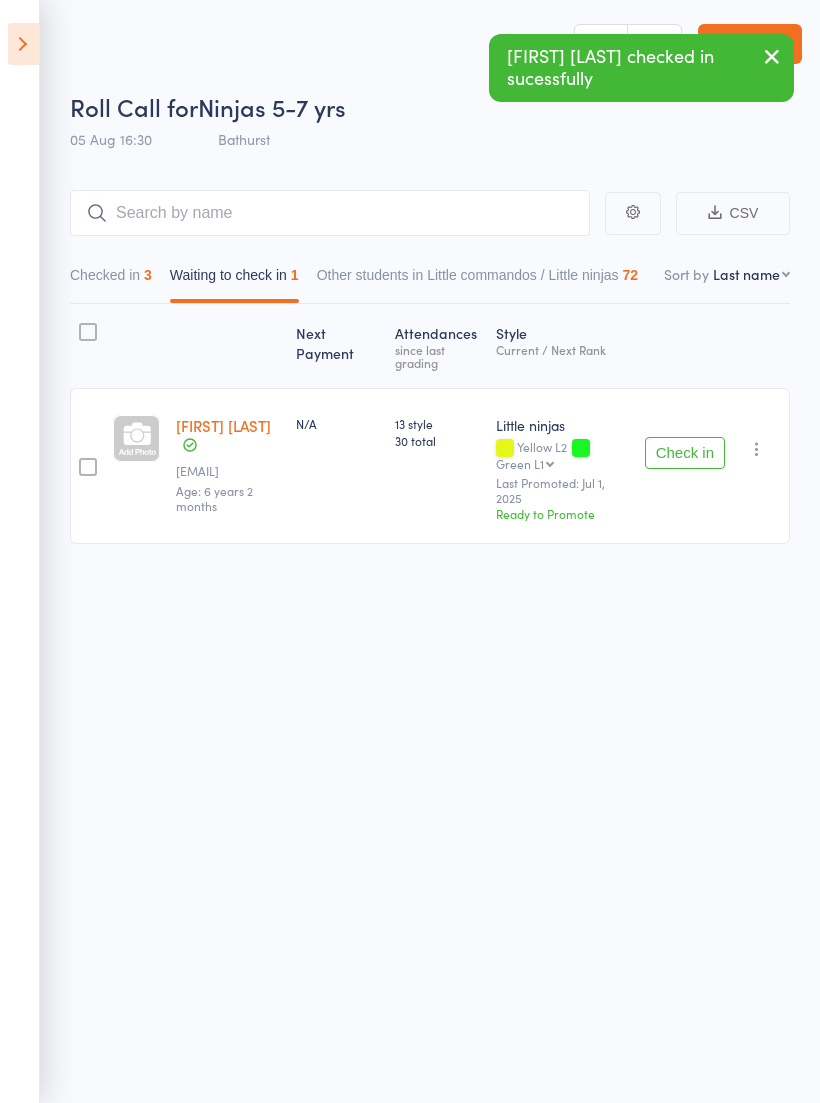 click at bounding box center [757, 449] 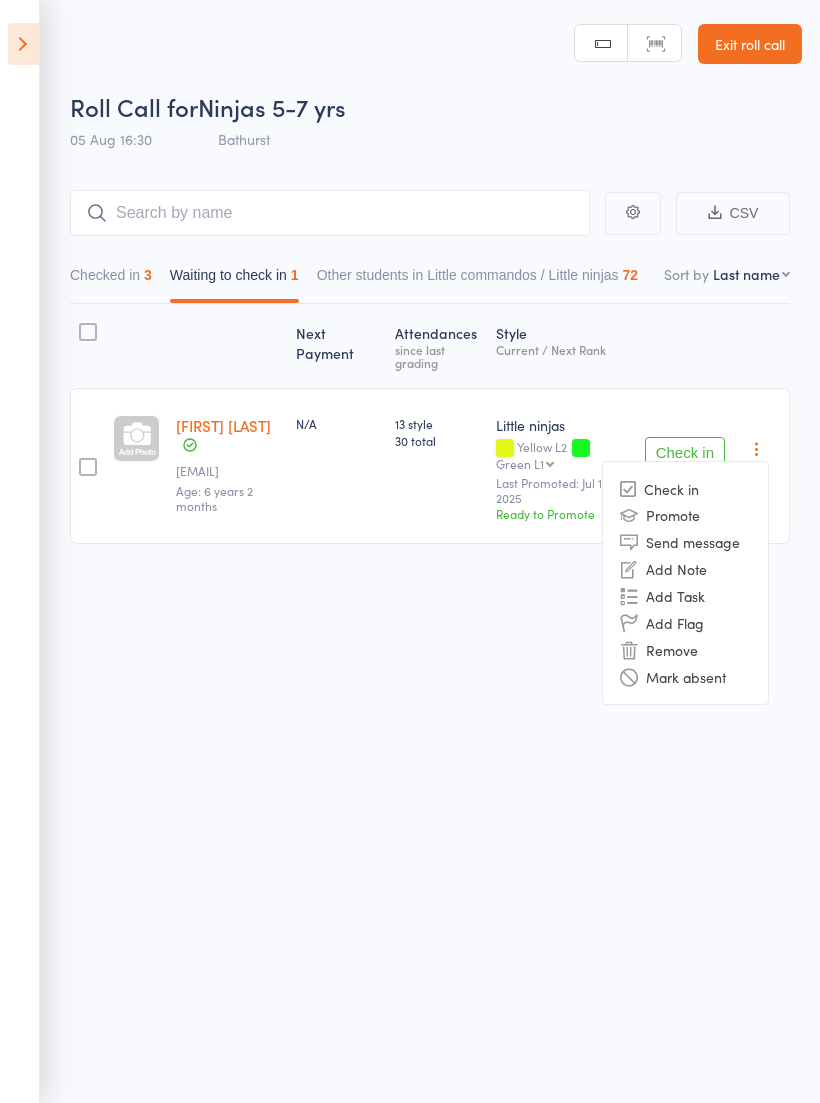 click on "Remove" at bounding box center [685, 649] 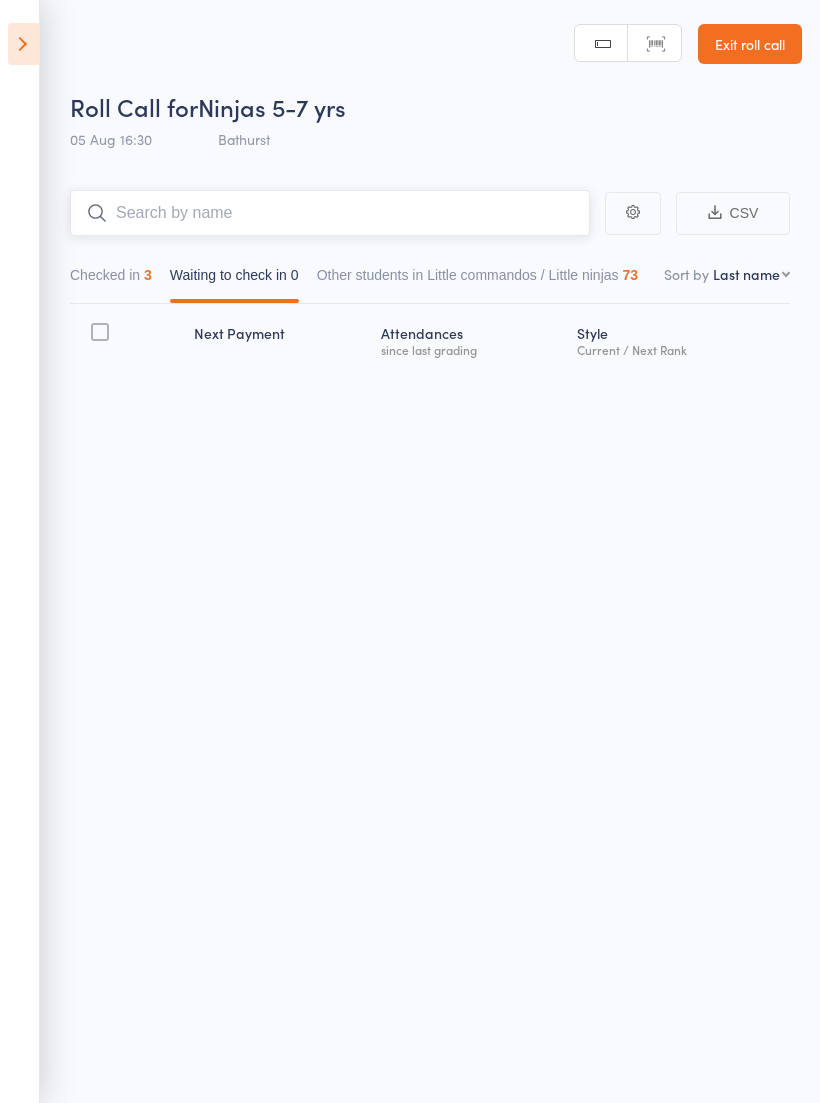 click at bounding box center [330, 213] 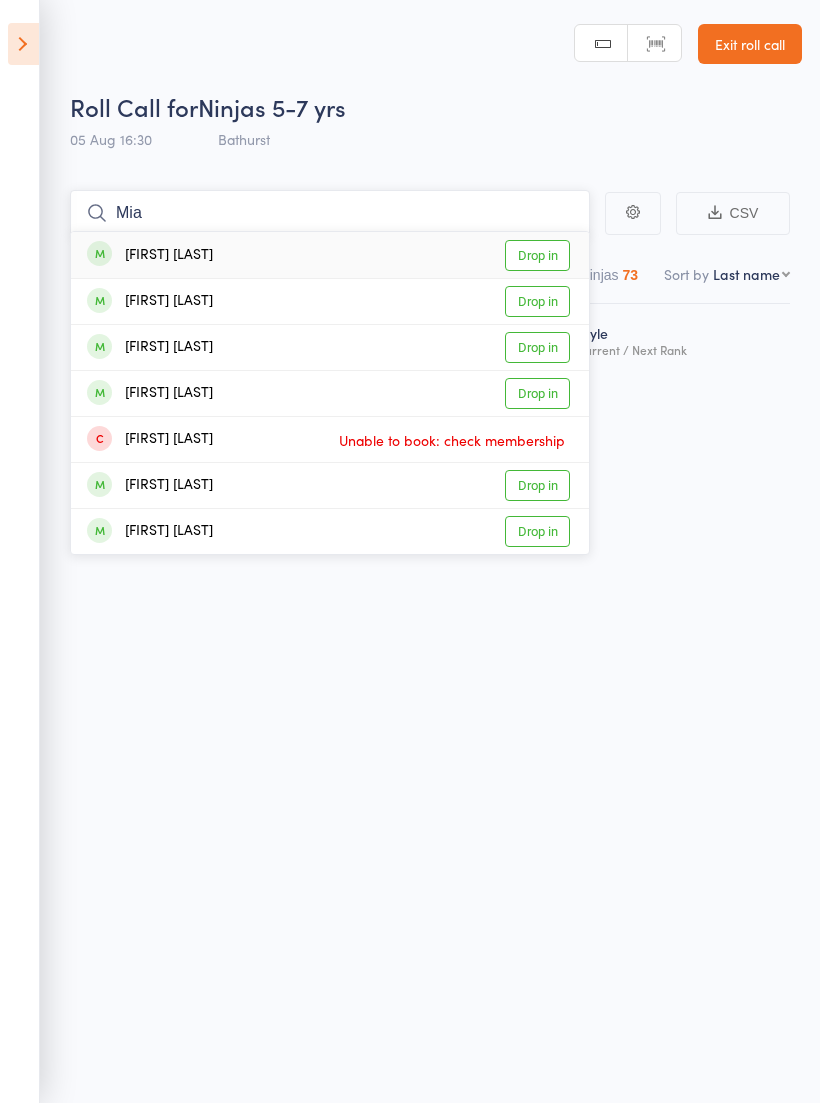 type on "Mia" 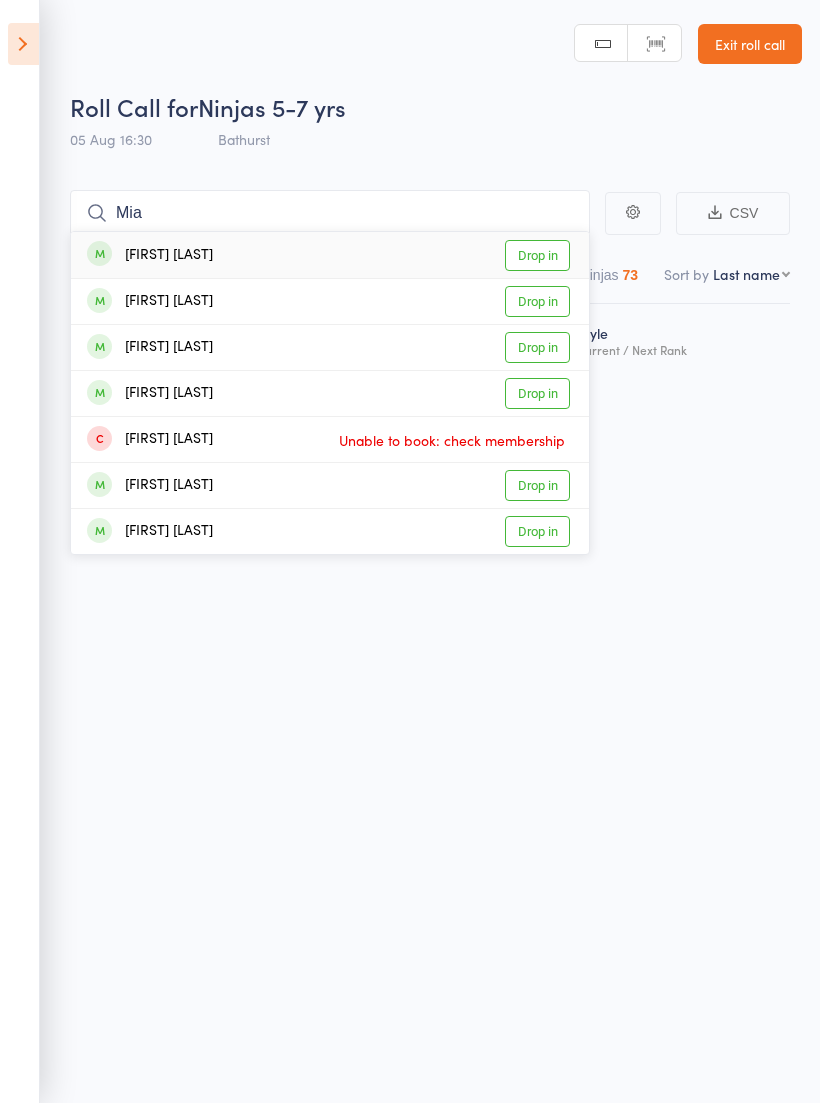 click on "Drop in" at bounding box center [537, 347] 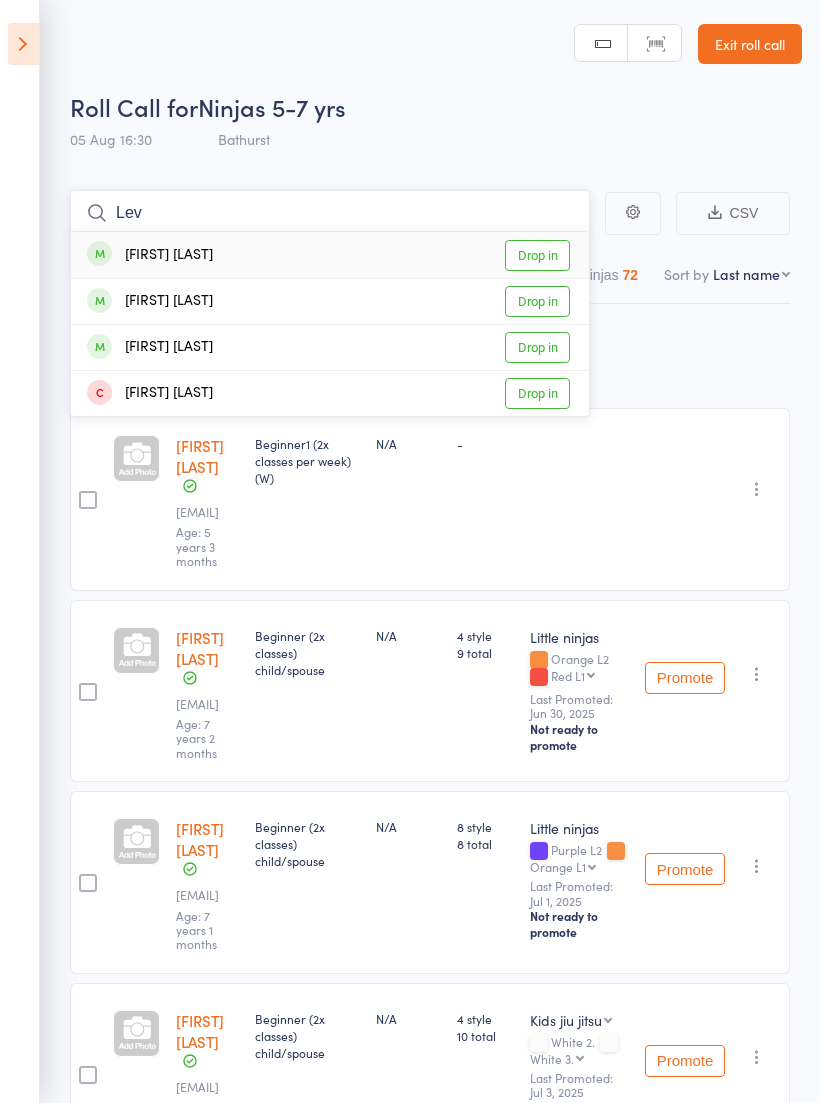 type on "Lev" 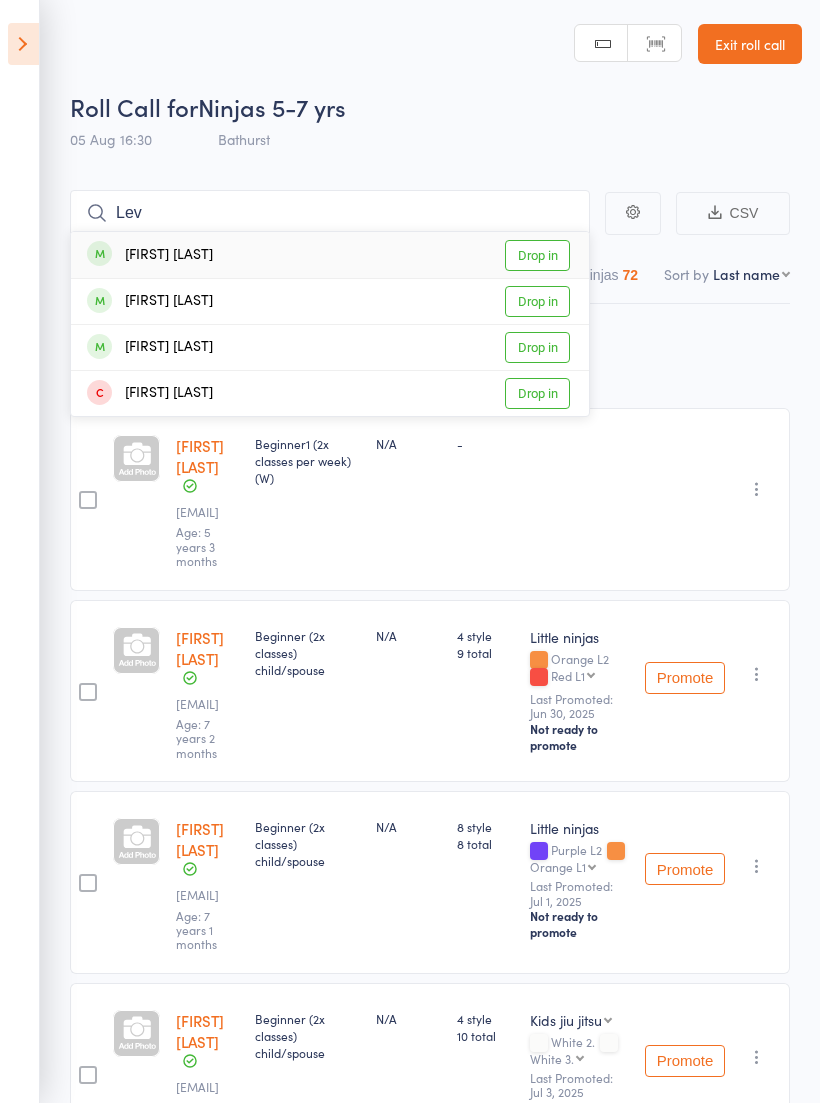 click on "Drop in" at bounding box center (537, 255) 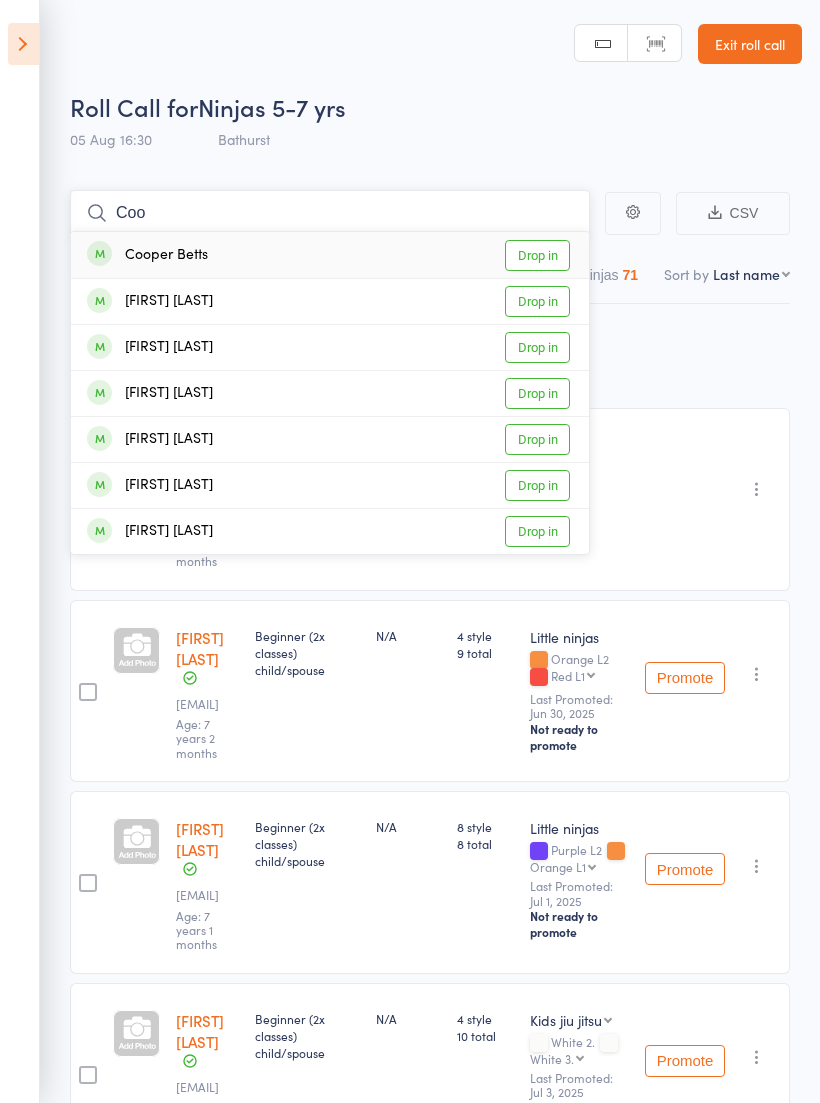 type on "Coo" 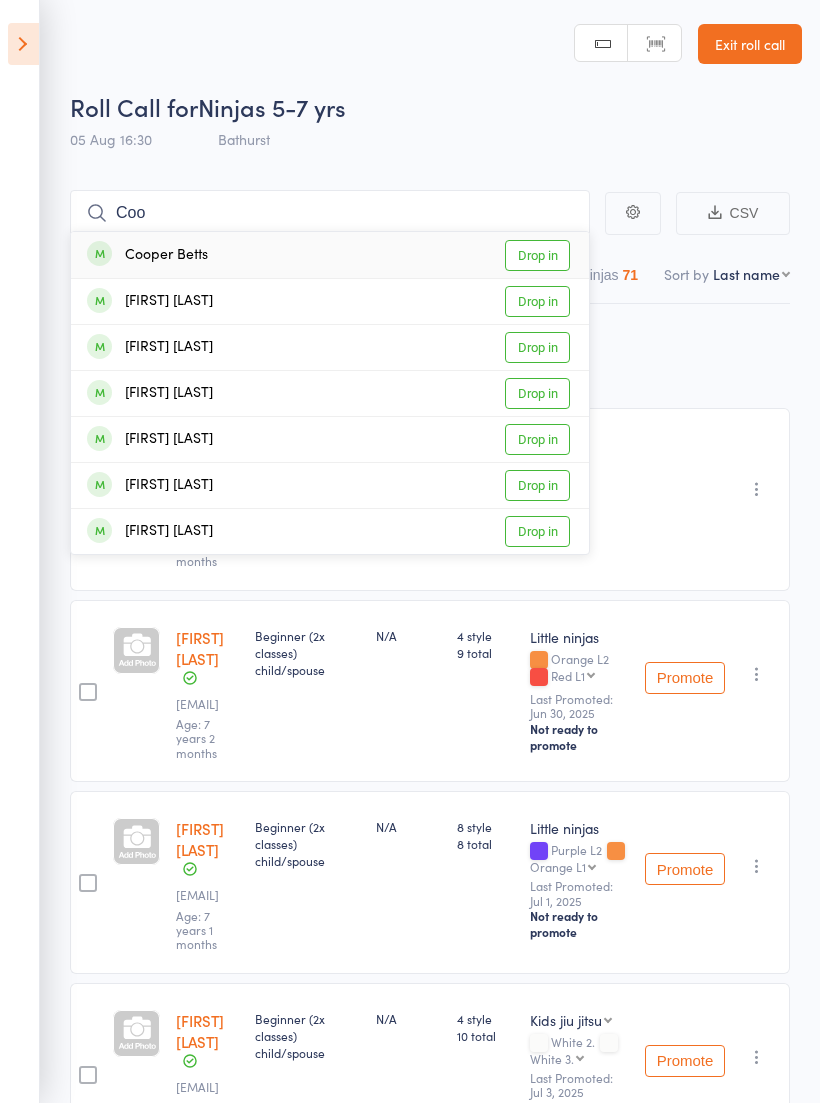 click on "Drop in" at bounding box center [537, 347] 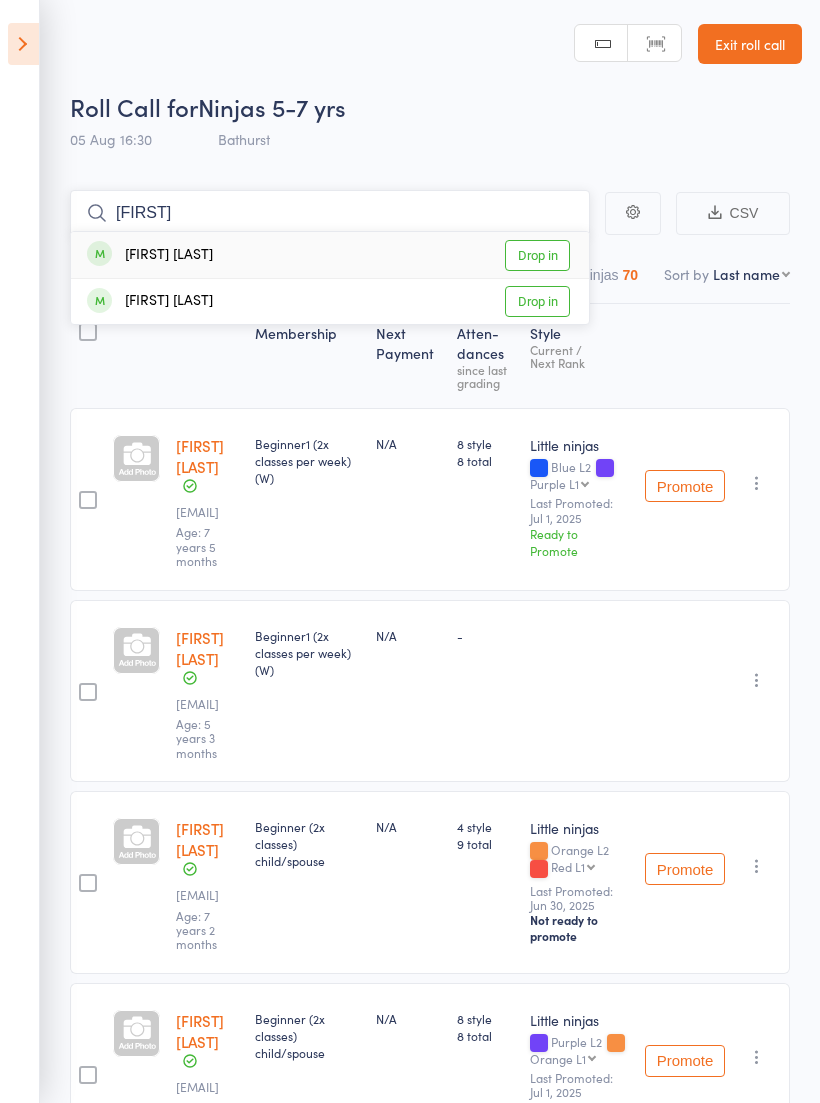 type on "[FIRST]" 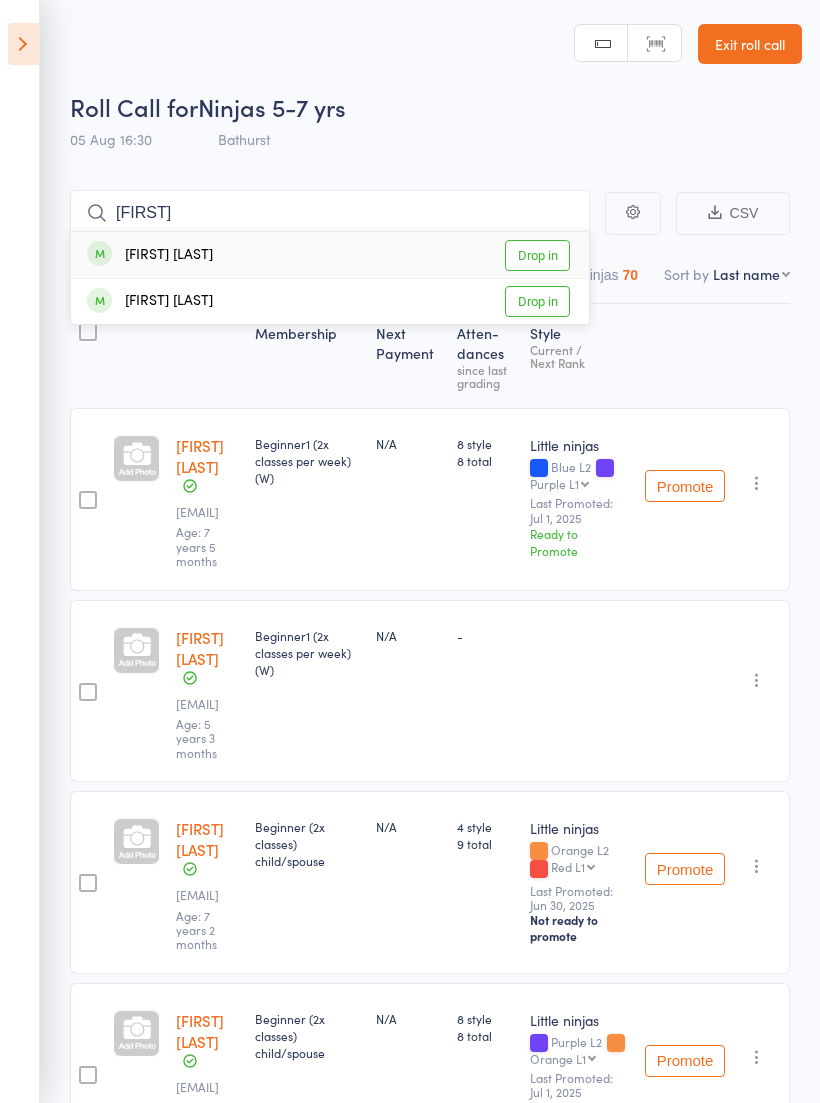 click on "Drop in" at bounding box center [537, 255] 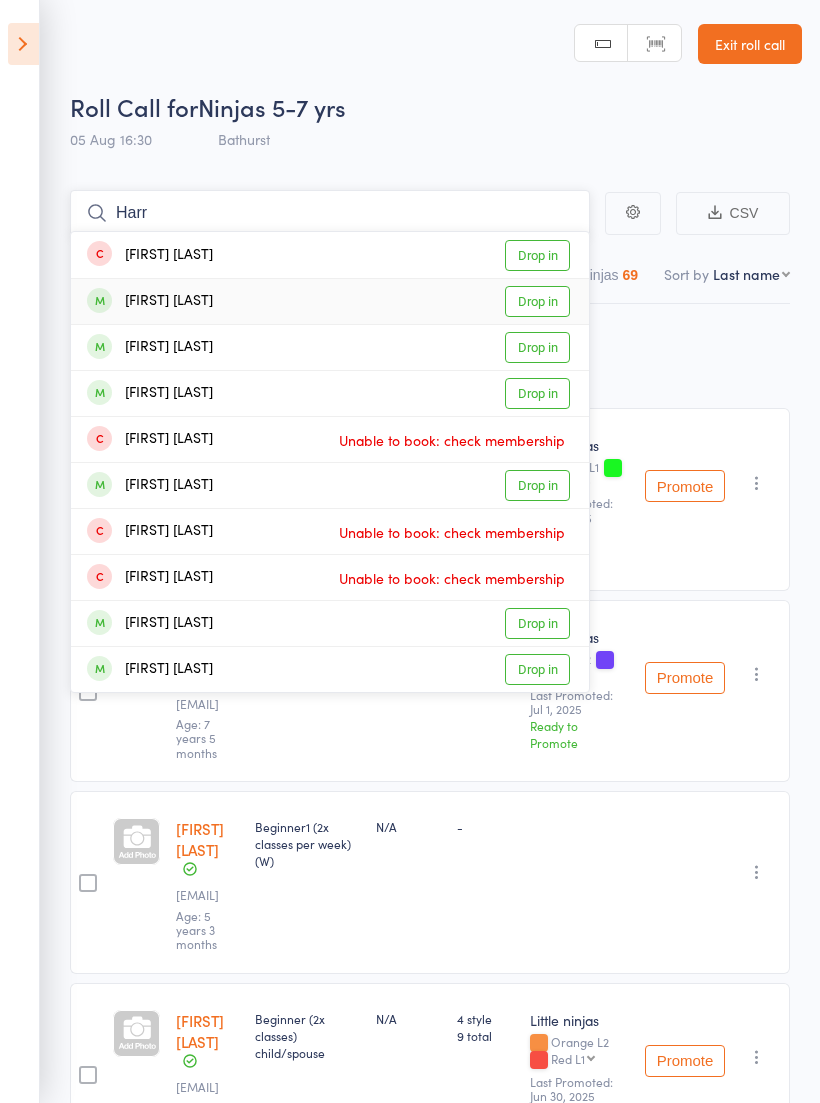 type on "Harr" 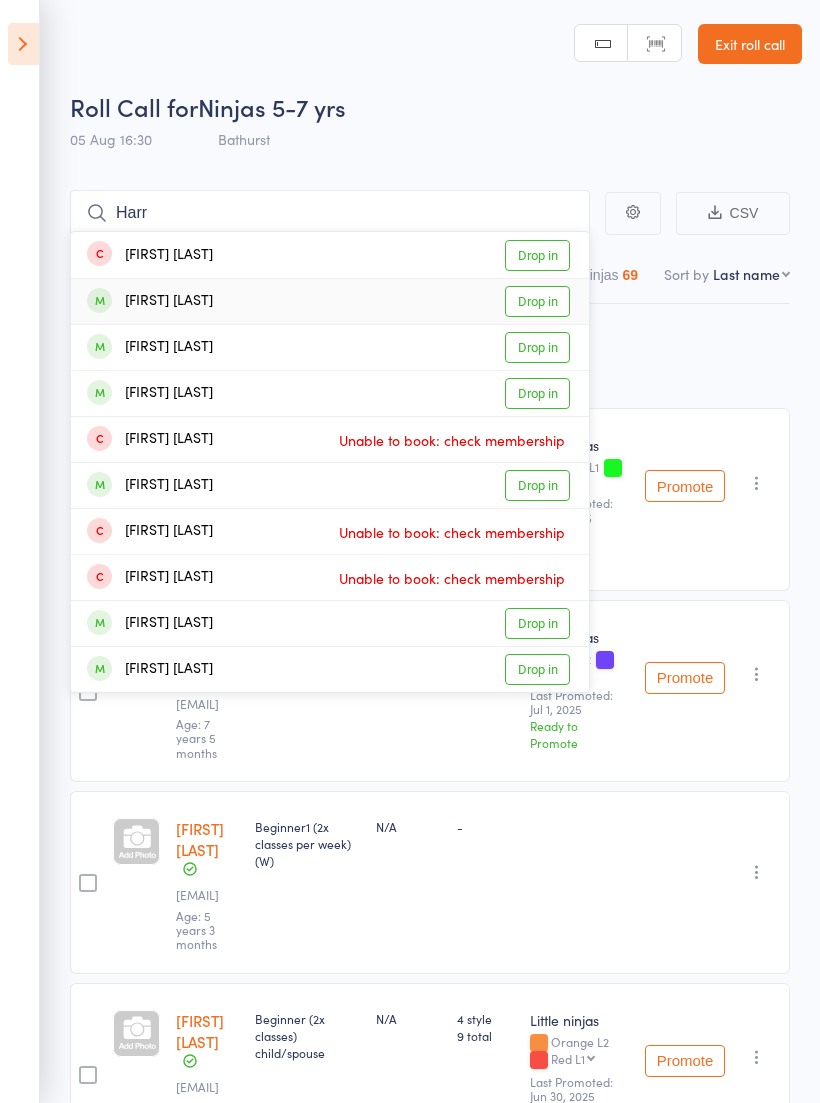 click on "[FIRST] [LAST] Drop in" at bounding box center [330, 301] 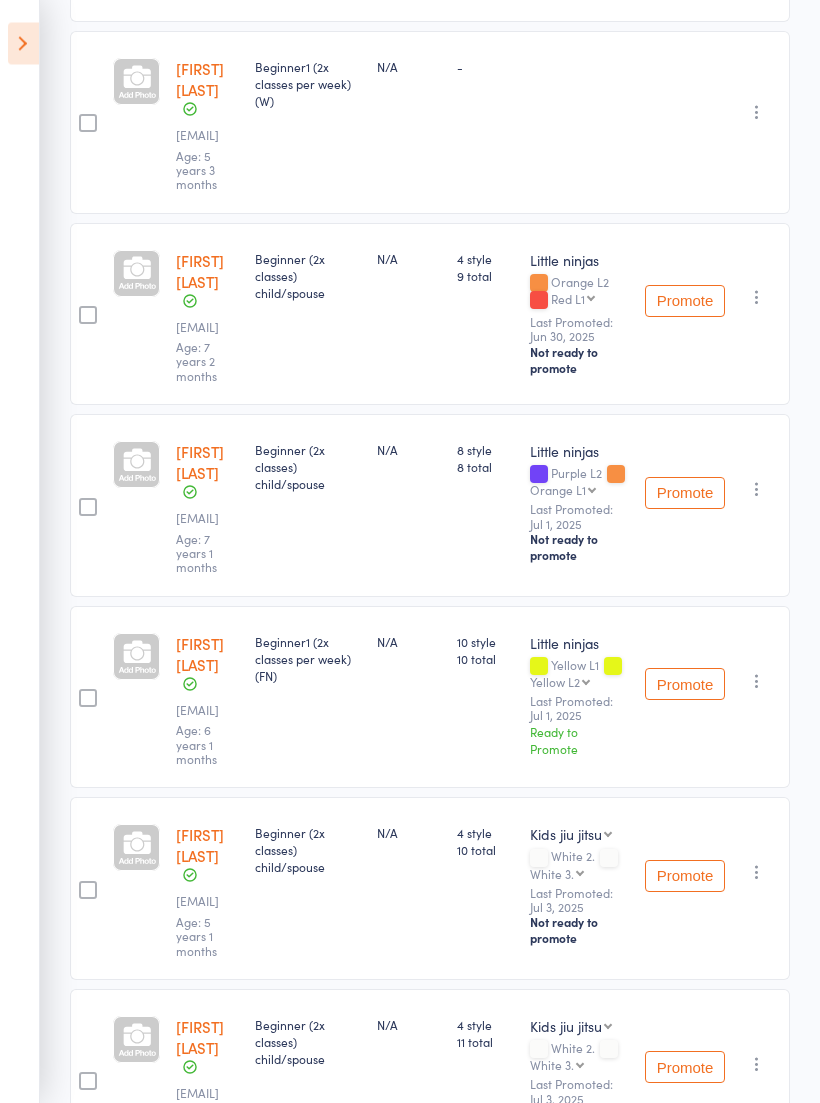 scroll, scrollTop: 819, scrollLeft: 0, axis: vertical 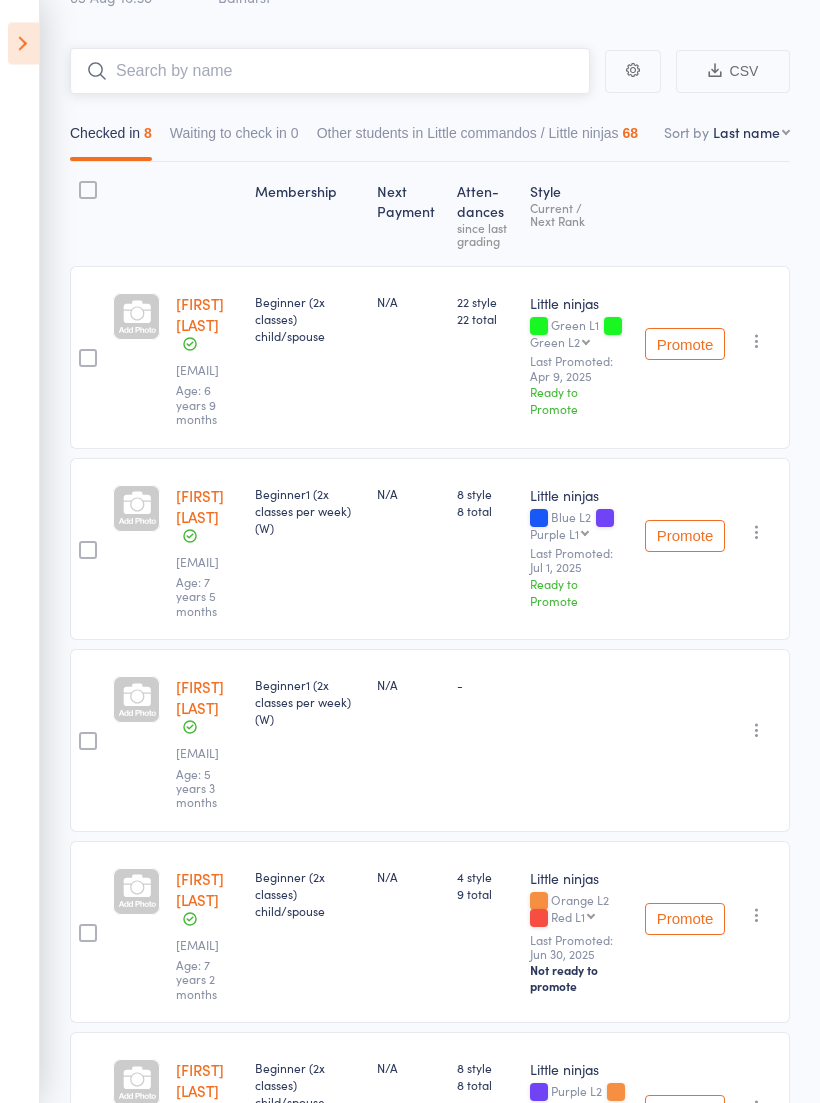 click at bounding box center [330, 72] 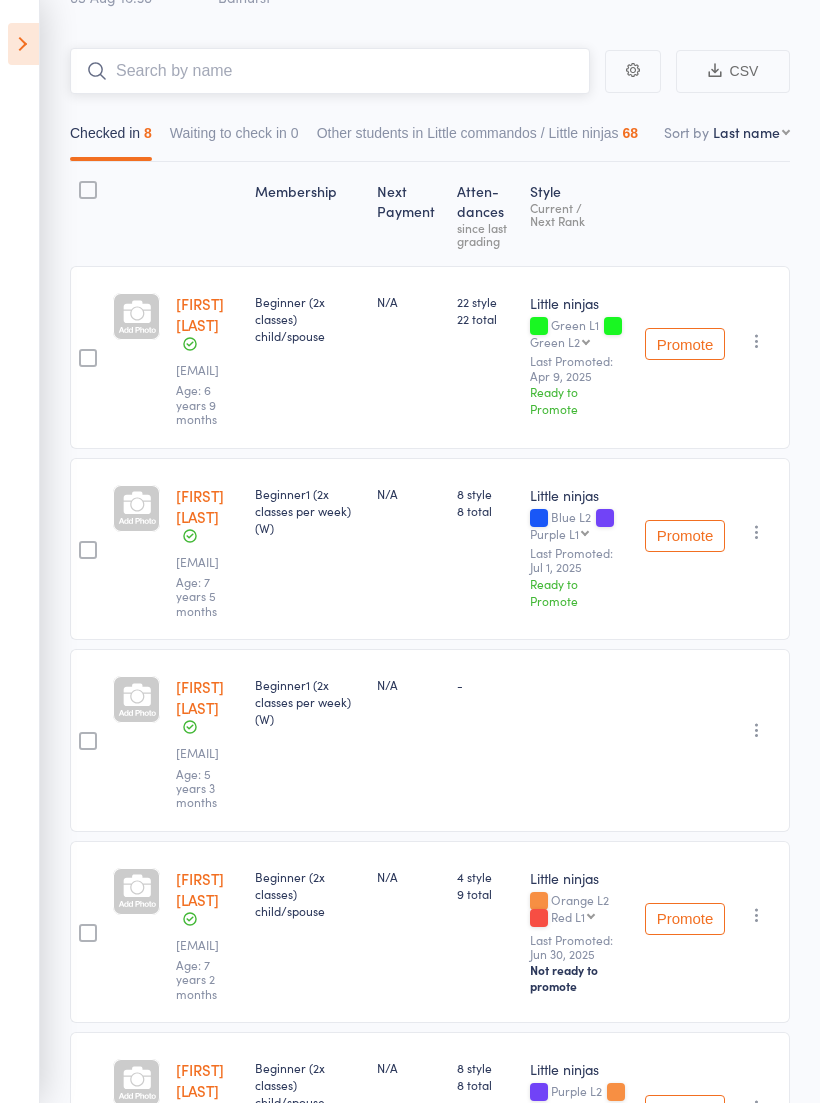 scroll, scrollTop: 141, scrollLeft: 0, axis: vertical 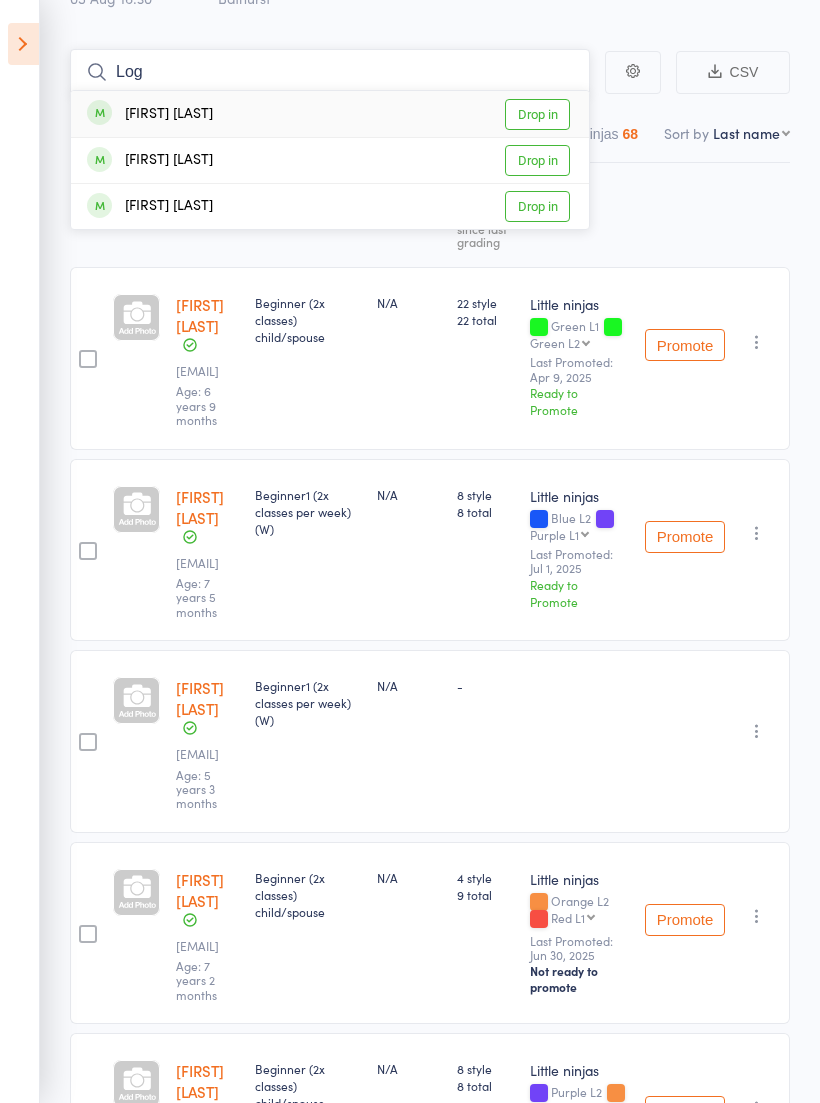 type on "Log" 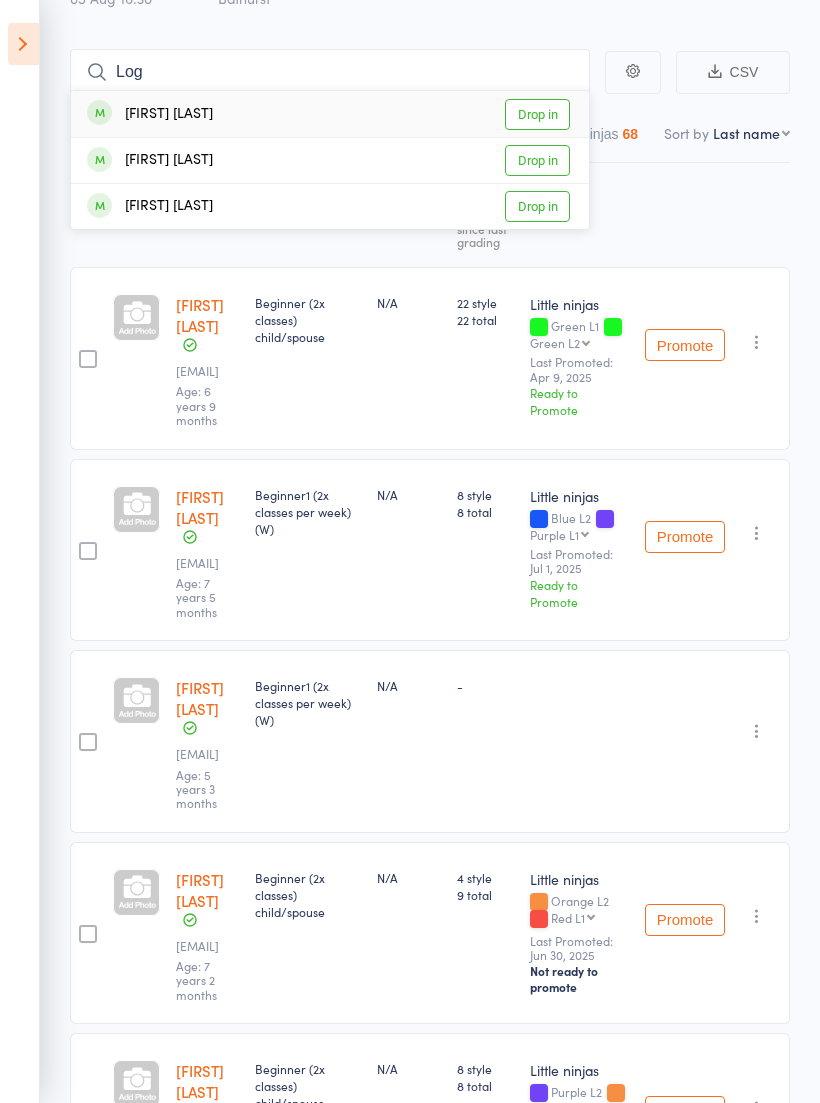 click on "[FIRST] [LAST]" at bounding box center [150, 160] 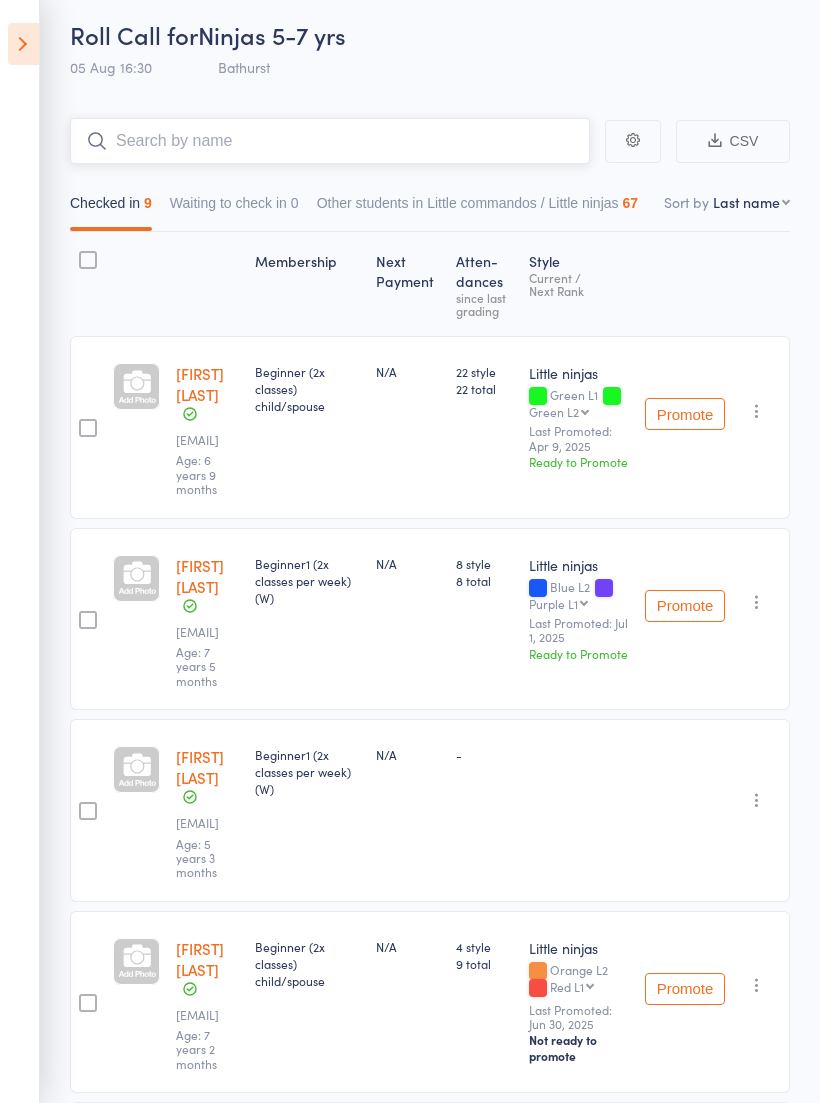 scroll, scrollTop: 0, scrollLeft: 0, axis: both 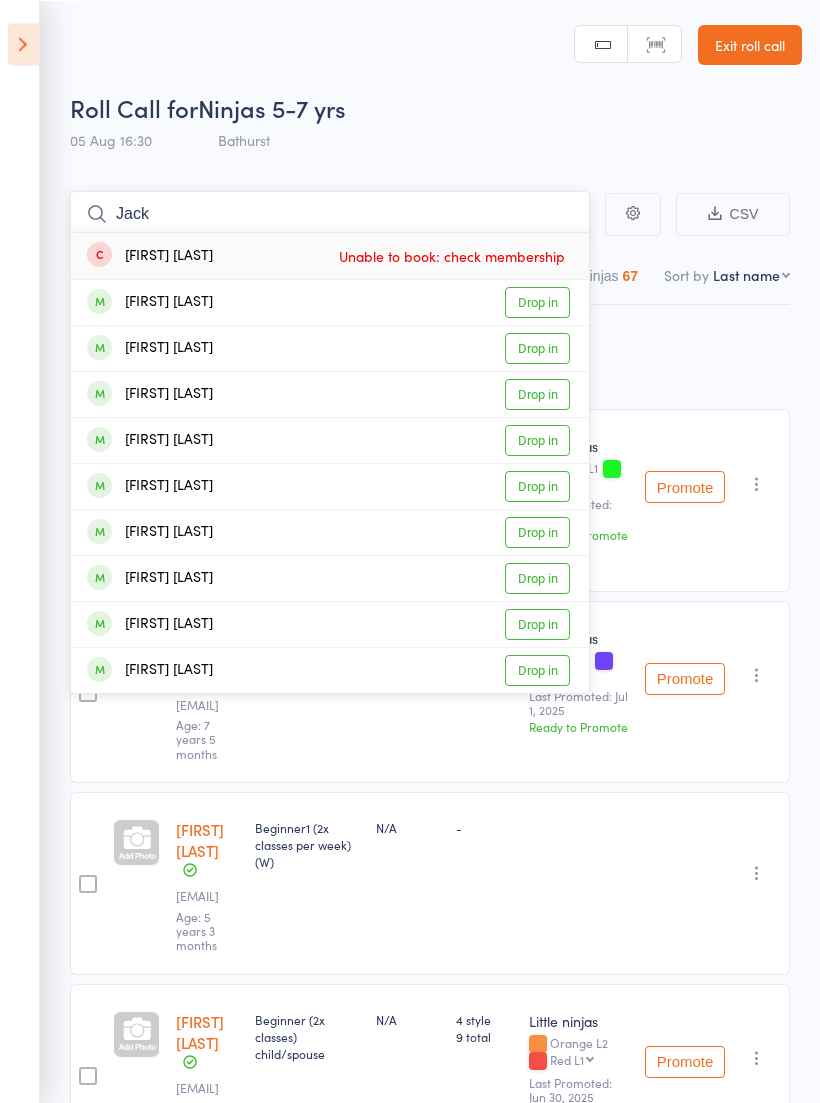 type on "Jack" 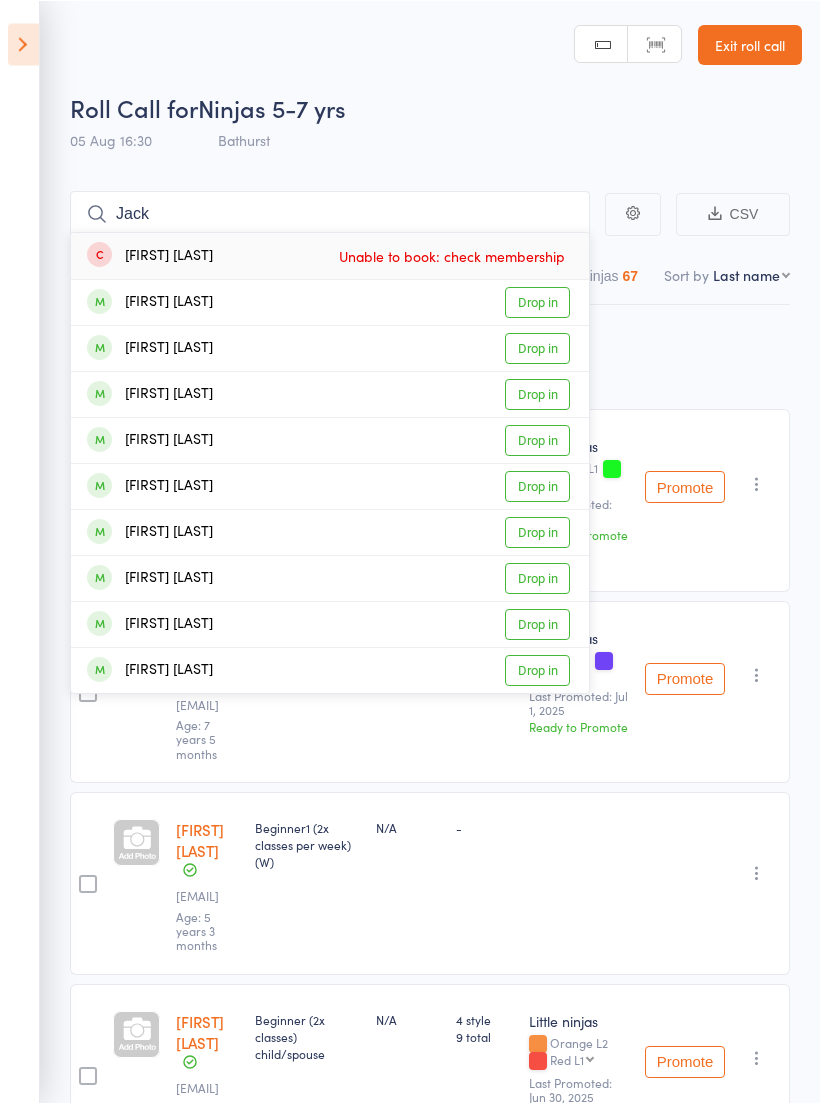 click on "[FIRST] [LAST] Drop in" at bounding box center [330, 485] 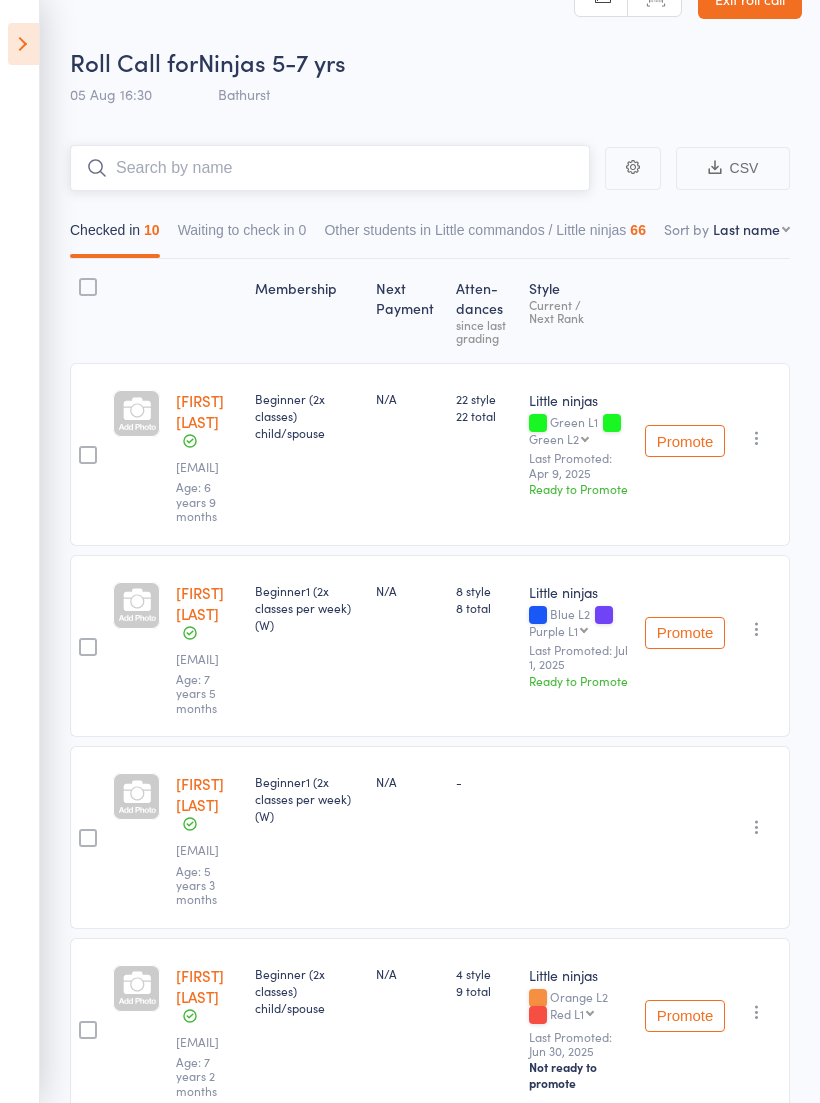 scroll, scrollTop: 0, scrollLeft: 0, axis: both 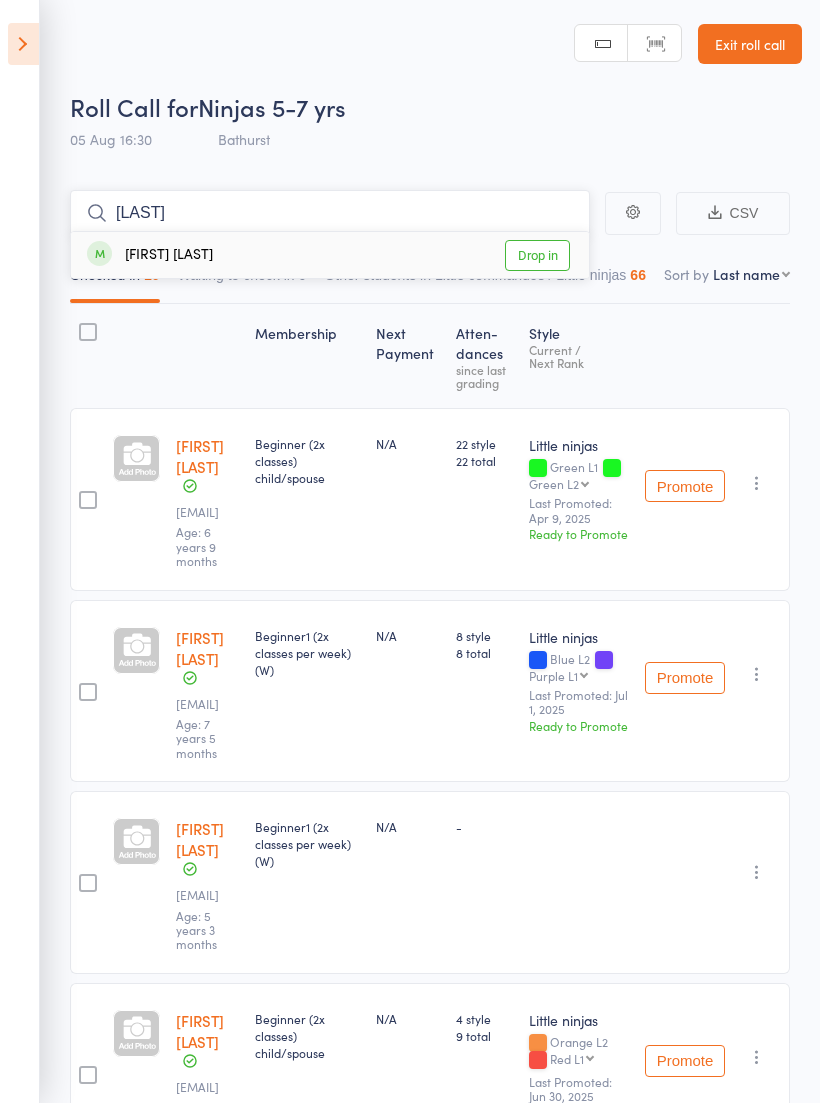 type on "[LAST]" 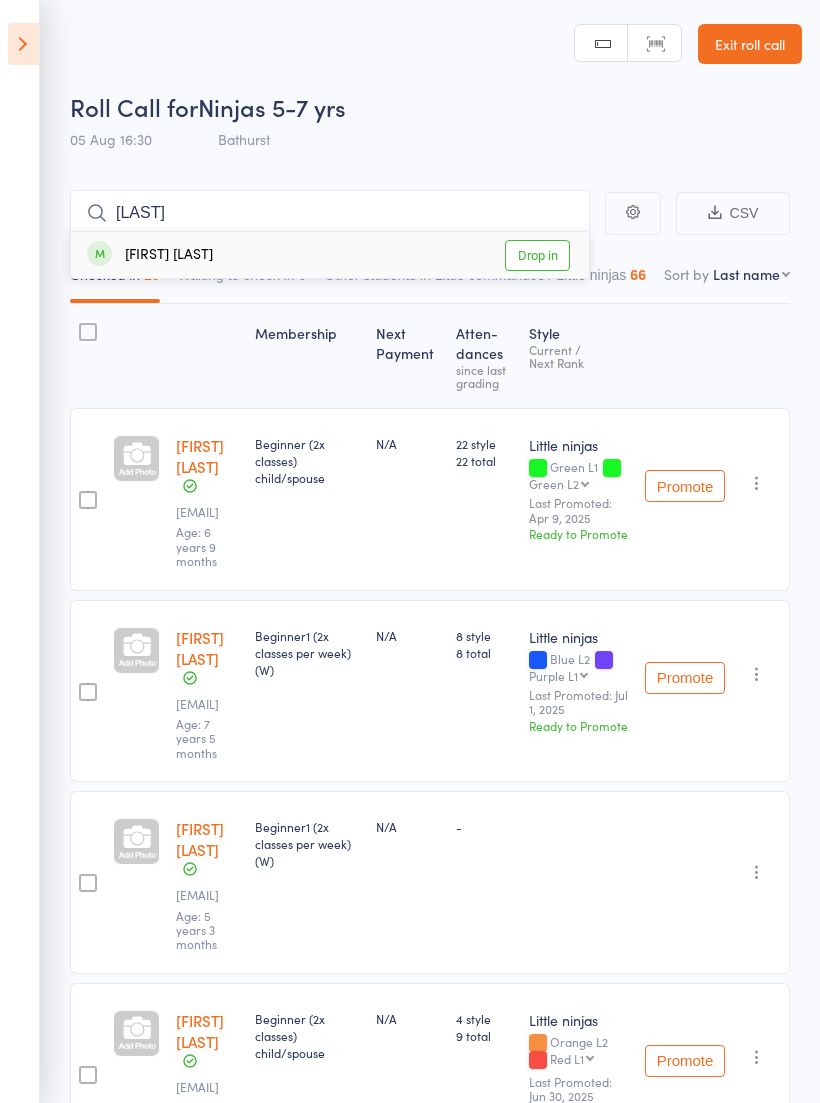 click on "[FIRST] [LAST] Drop in" at bounding box center [330, 255] 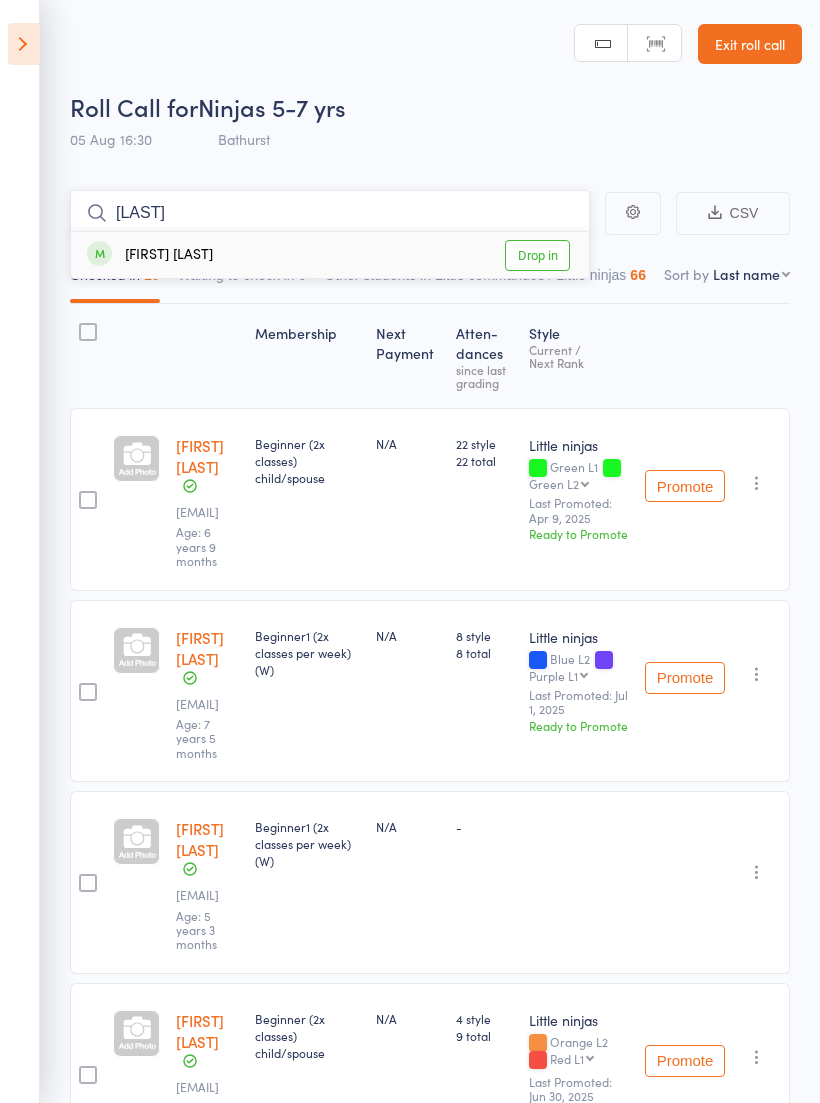 type 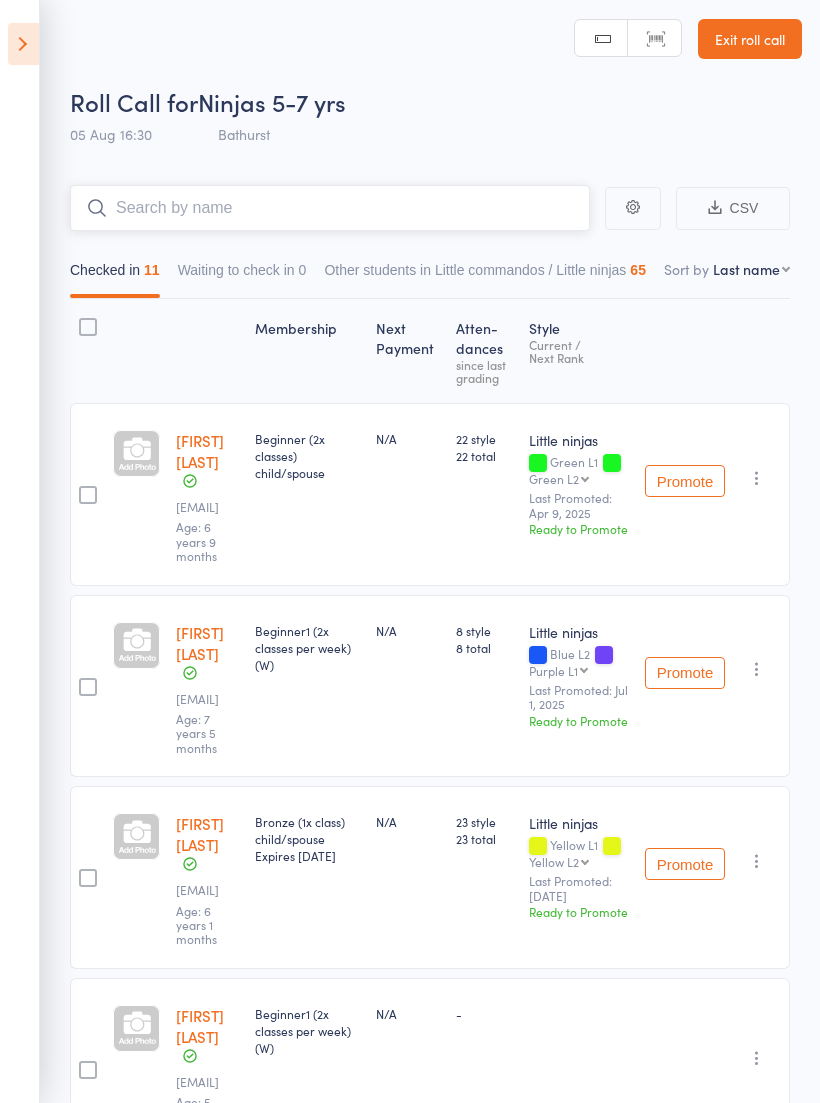 scroll, scrollTop: 0, scrollLeft: 0, axis: both 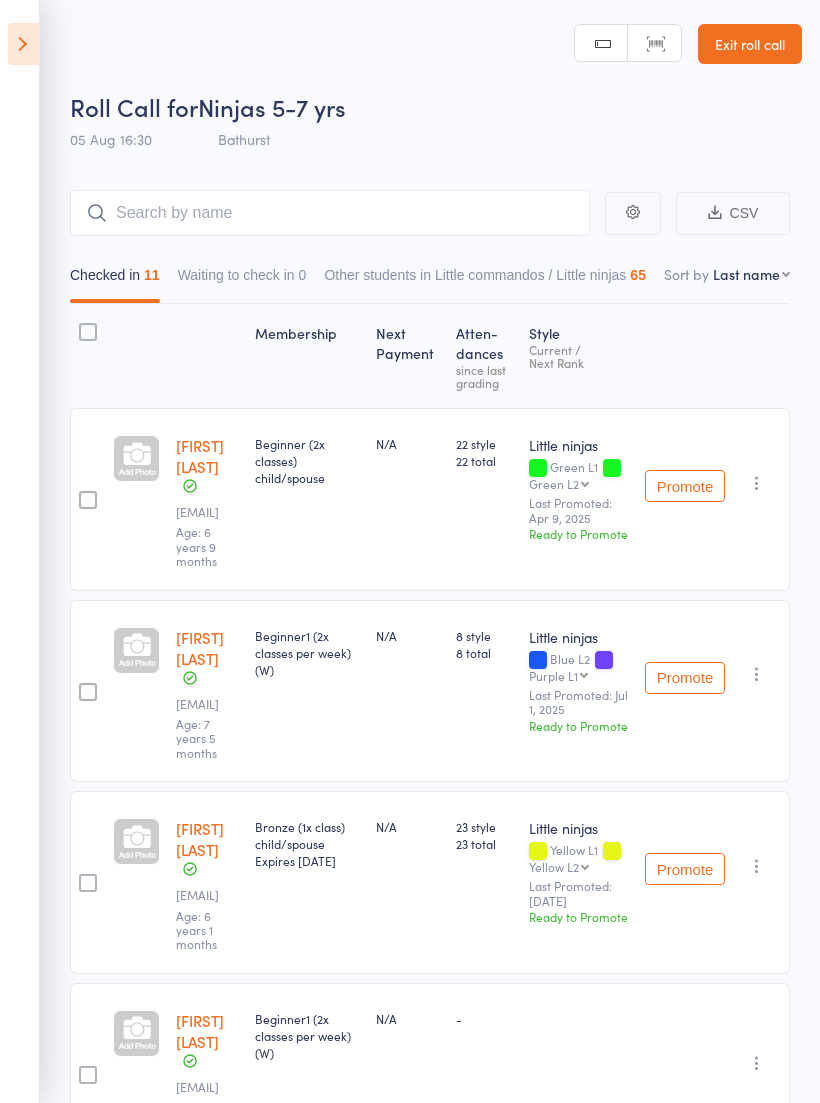 click at bounding box center [23, 44] 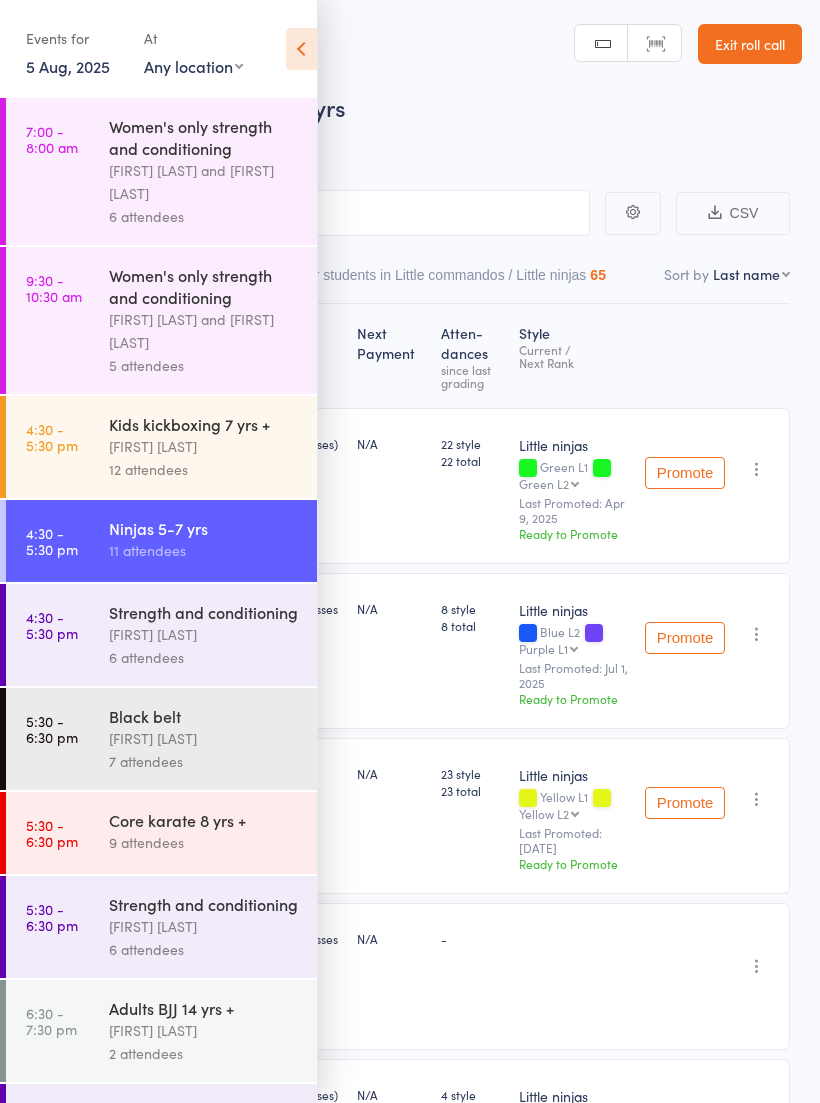 click on "[FIRST] [LAST]" at bounding box center (204, 446) 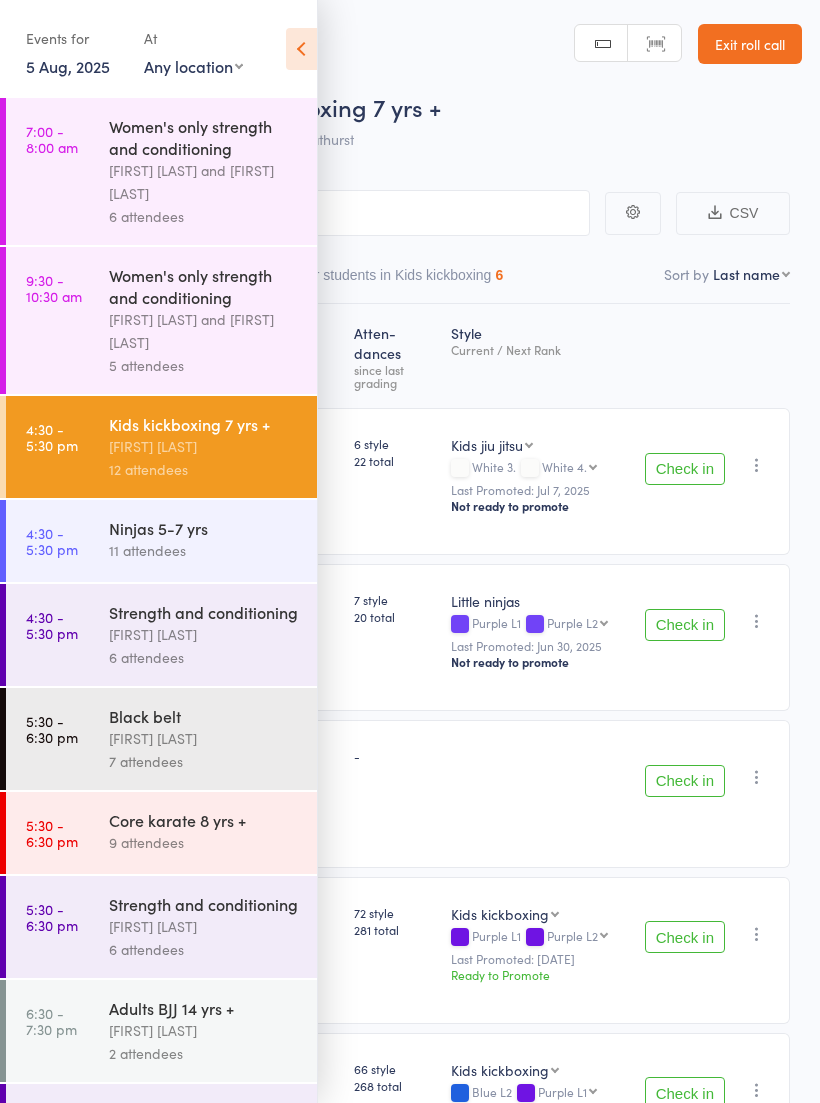 click at bounding box center (301, 49) 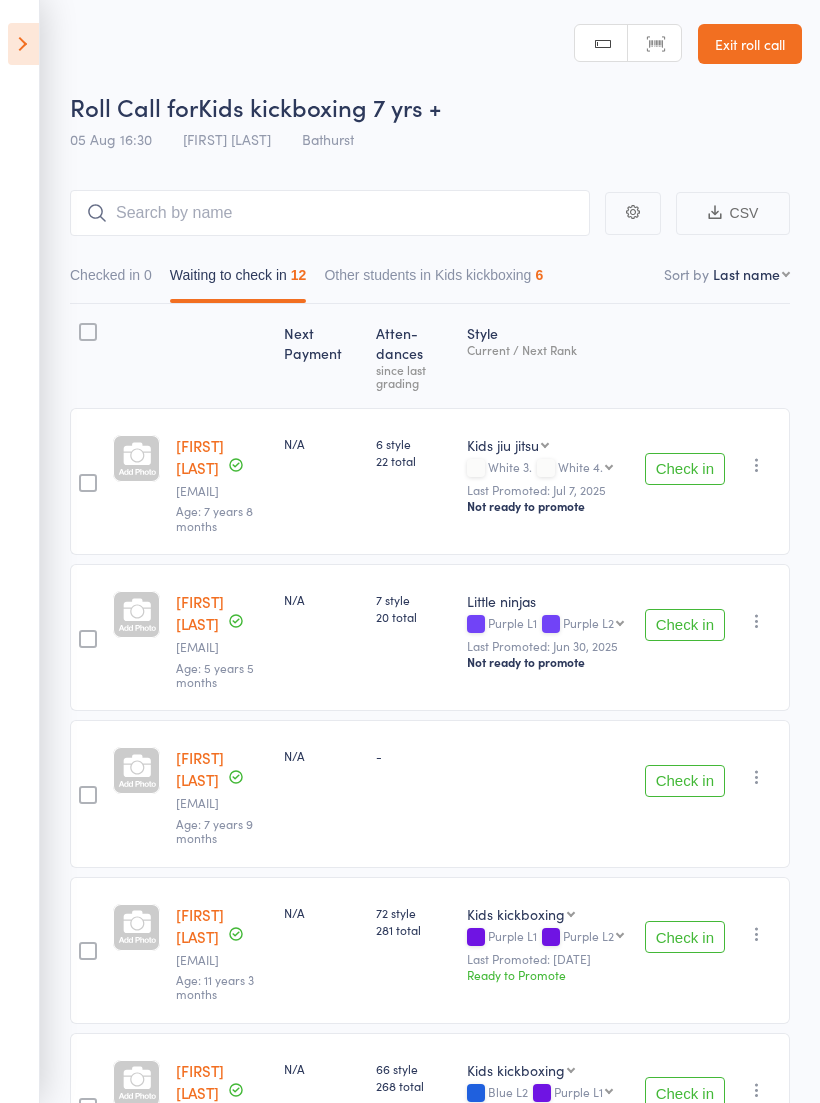 click on "Check in" at bounding box center (685, 469) 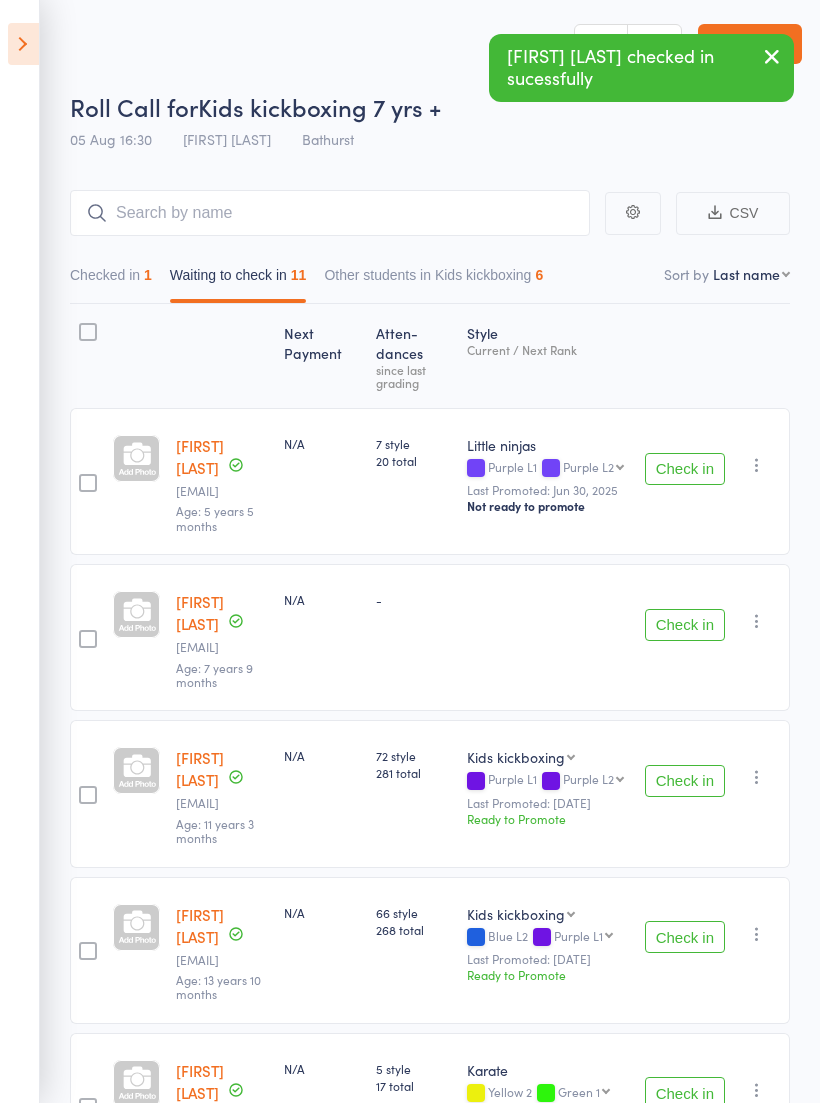click on "Check in" at bounding box center [685, 469] 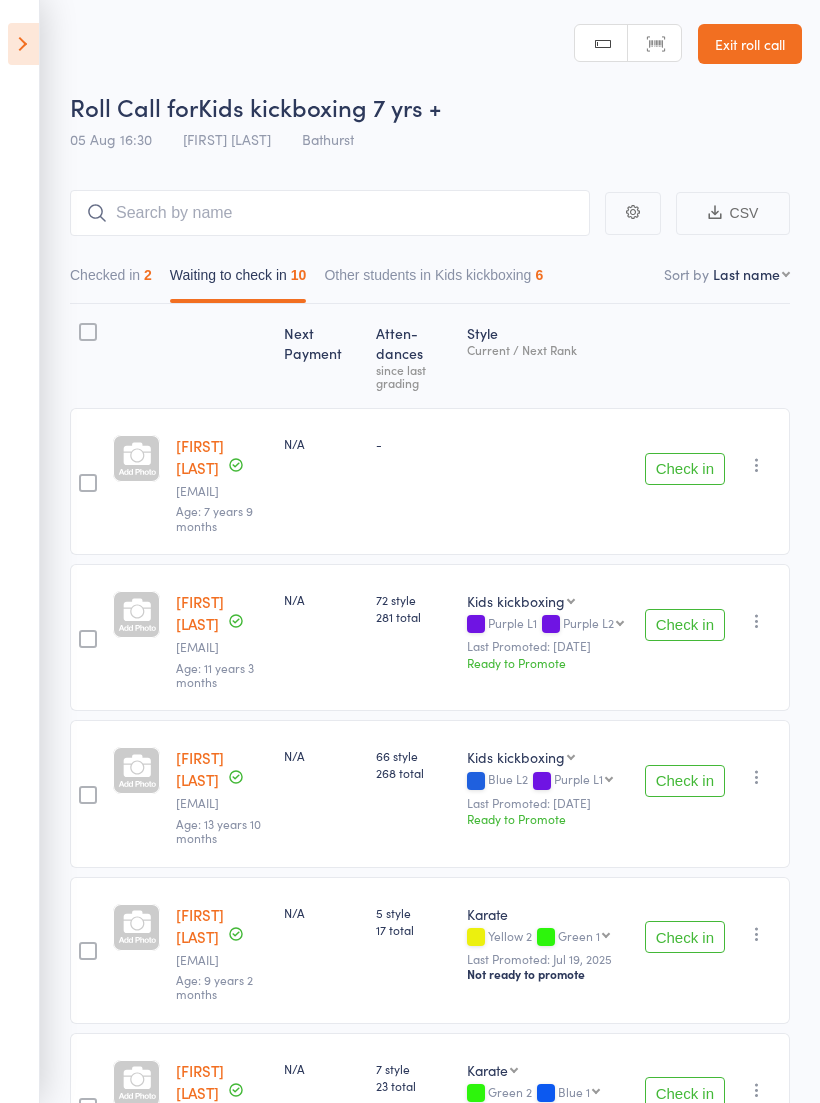 click on "Check in" at bounding box center (685, 469) 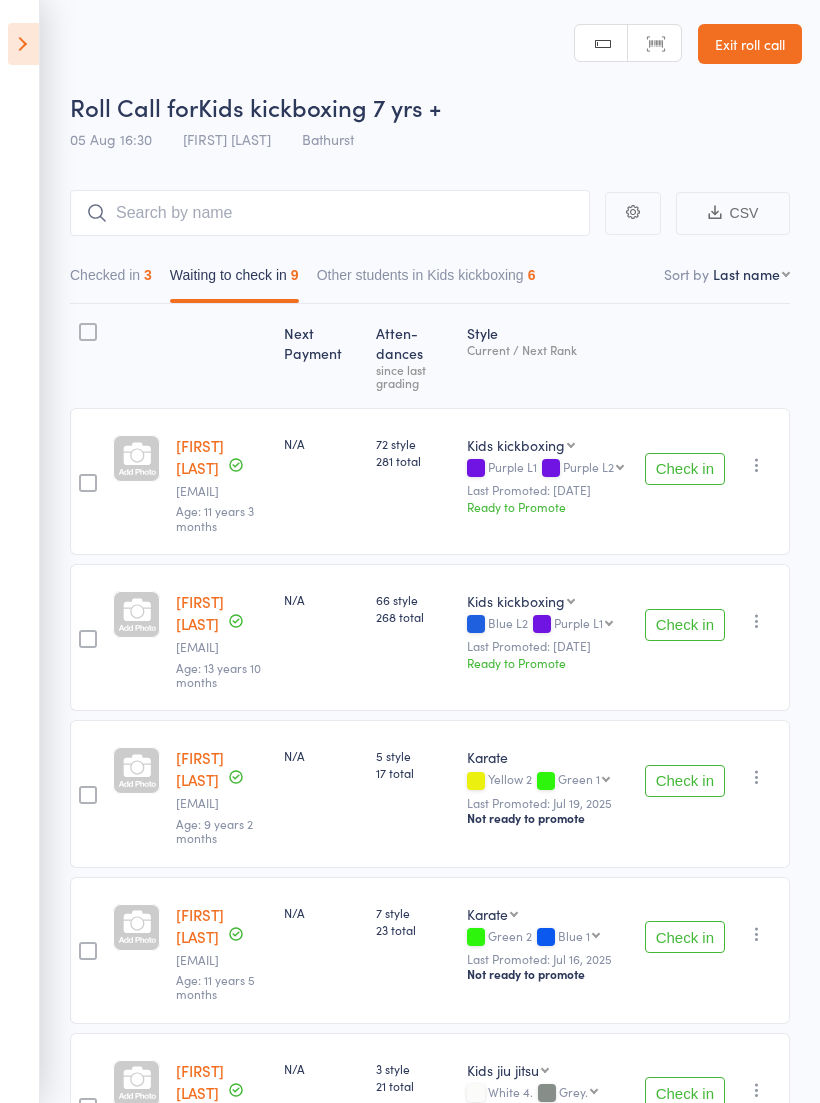 click on "Check in" at bounding box center (685, 469) 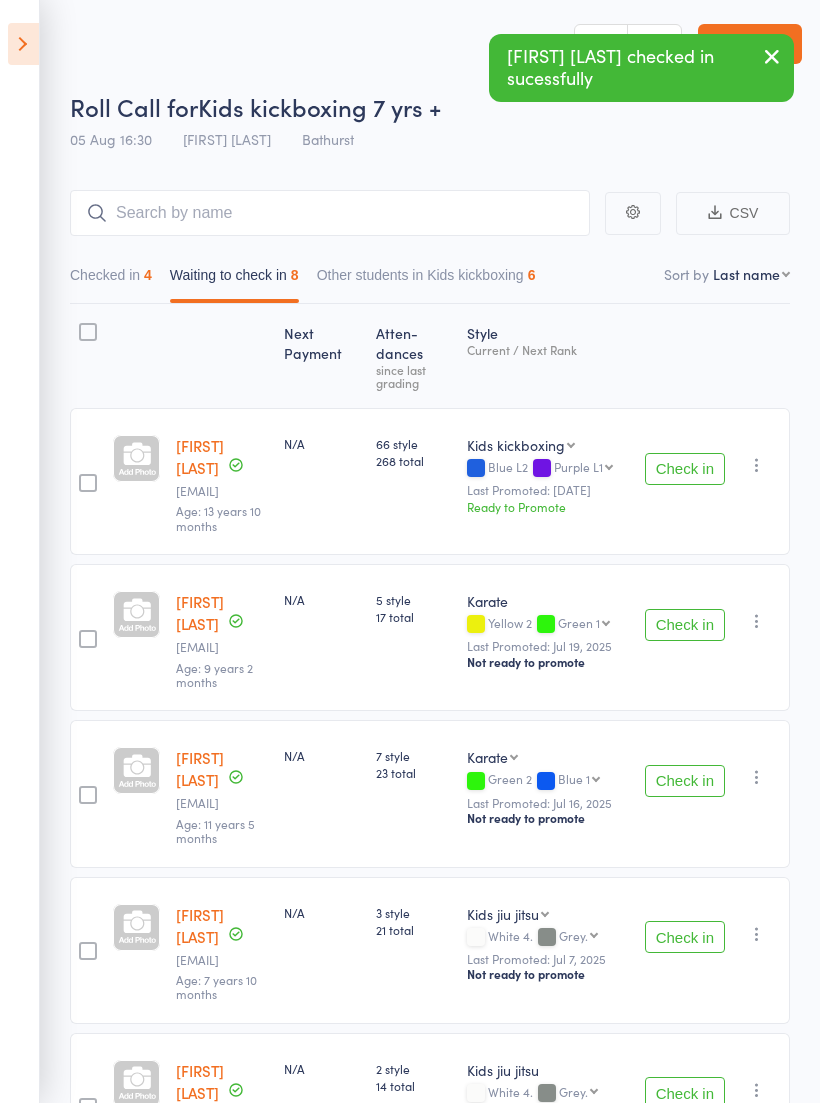 click on "Check in" at bounding box center (685, 469) 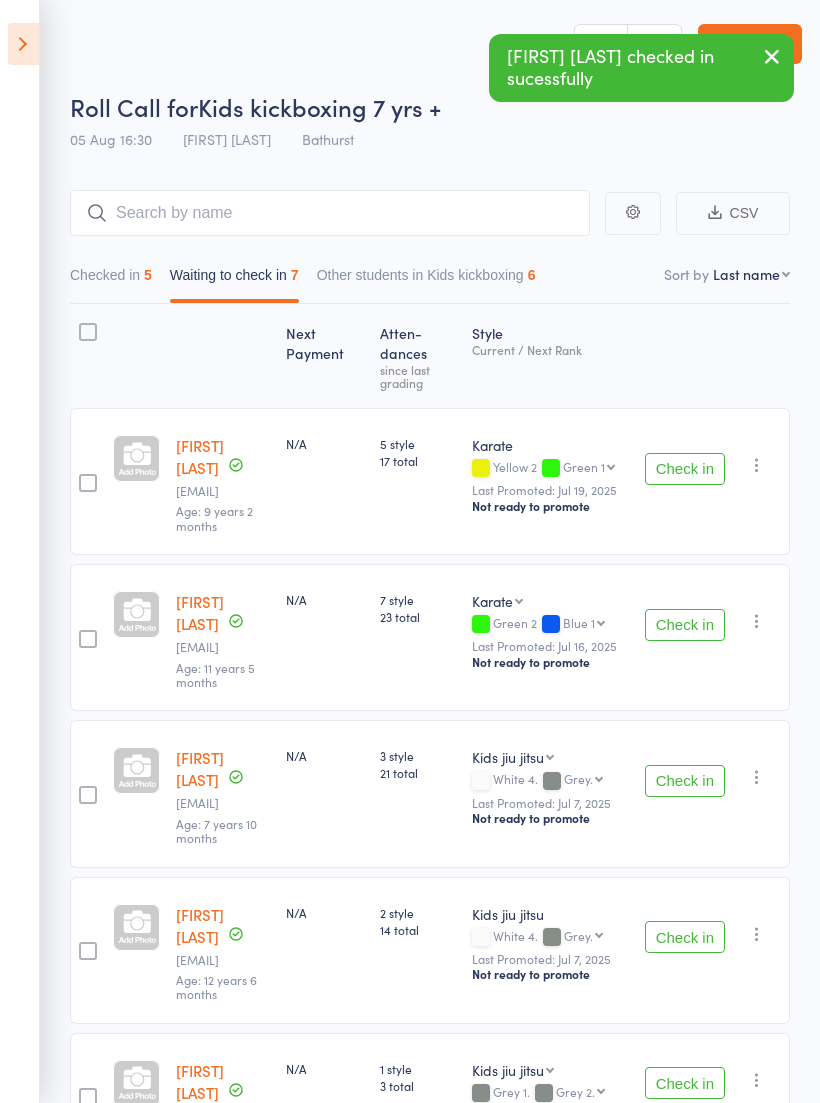 click on "Check in" at bounding box center (685, 469) 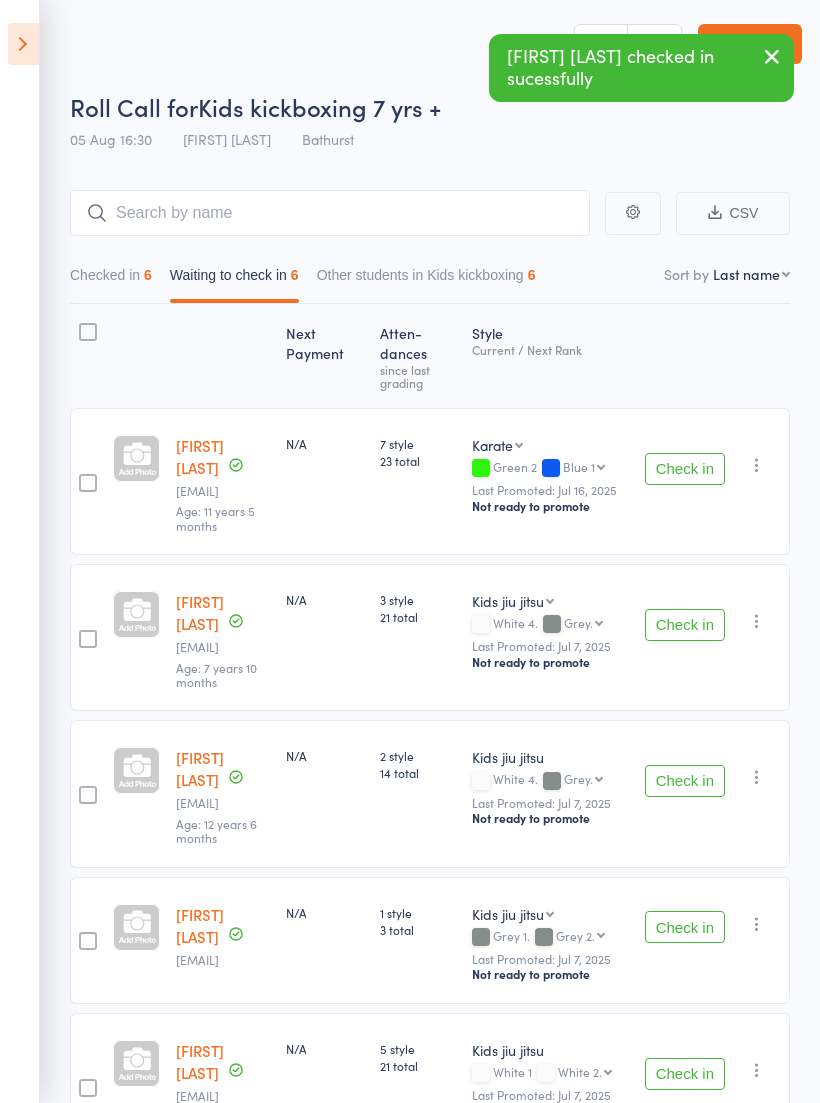 click on "Check in" at bounding box center [685, 469] 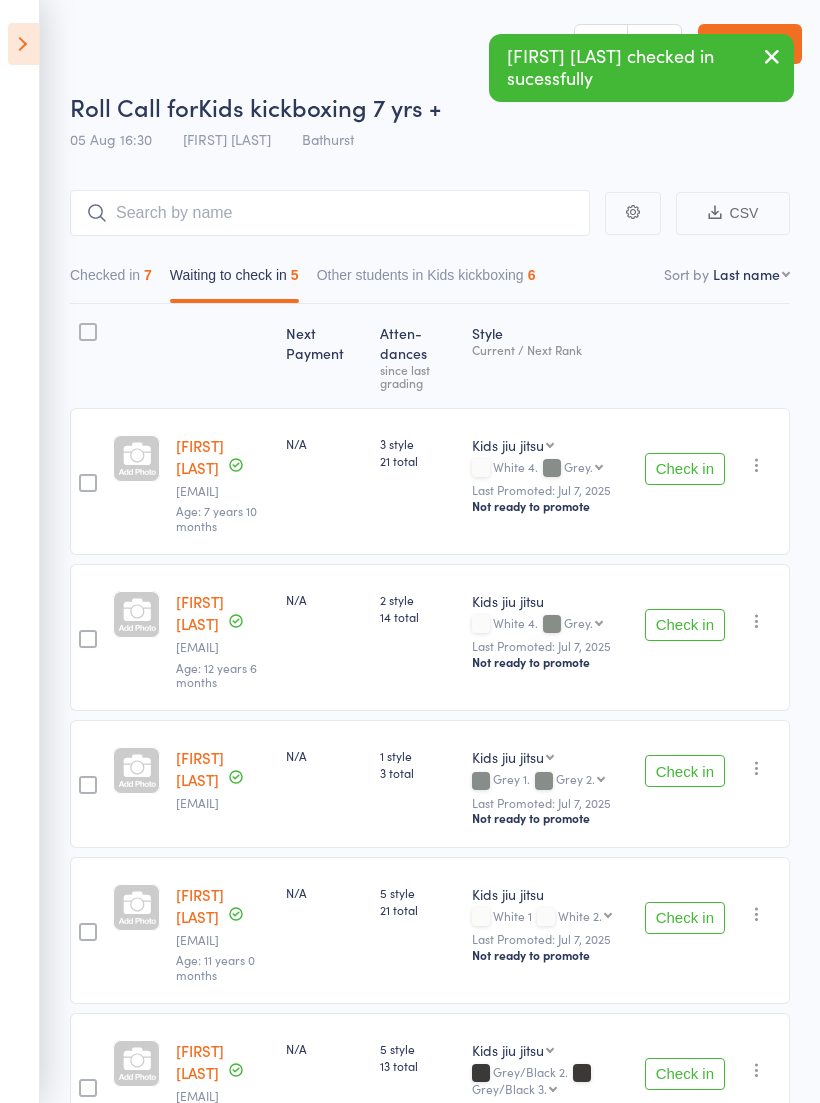 click on "Check in Check in Promote Send message Add Note Add Task Add Flag Remove Mark absent" at bounding box center (713, 481) 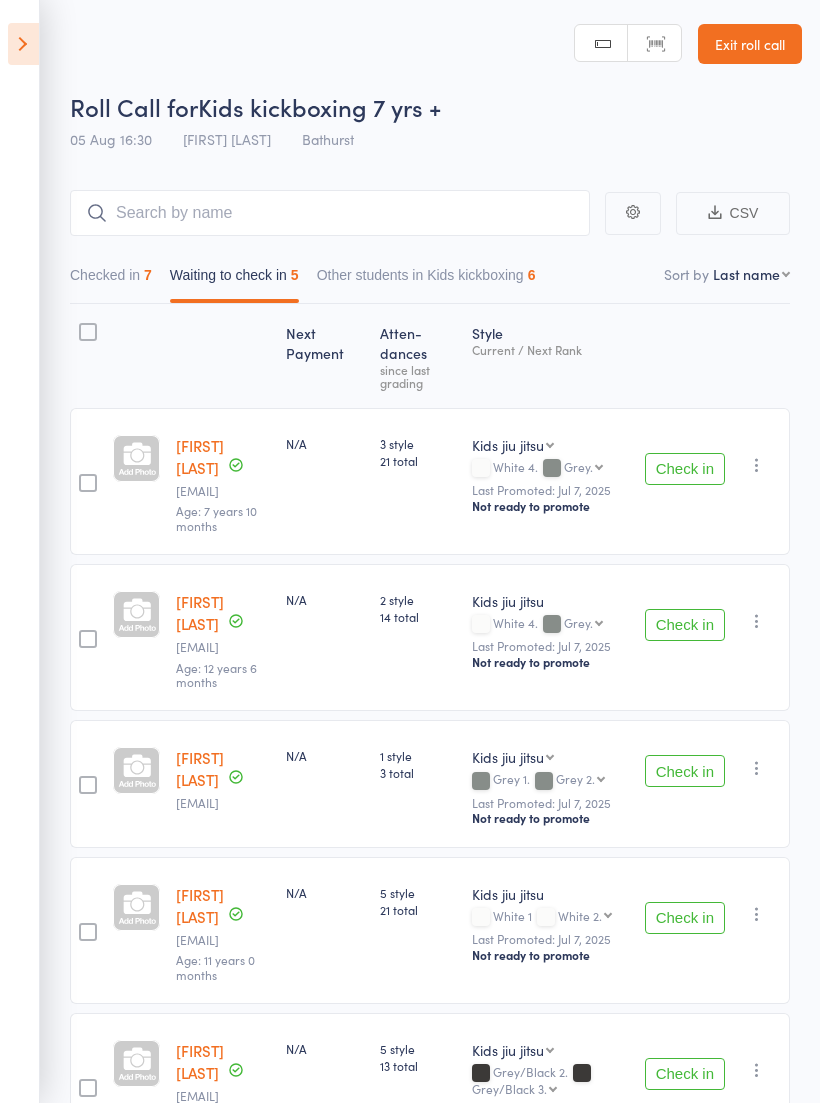 click on "Check in" at bounding box center (685, 625) 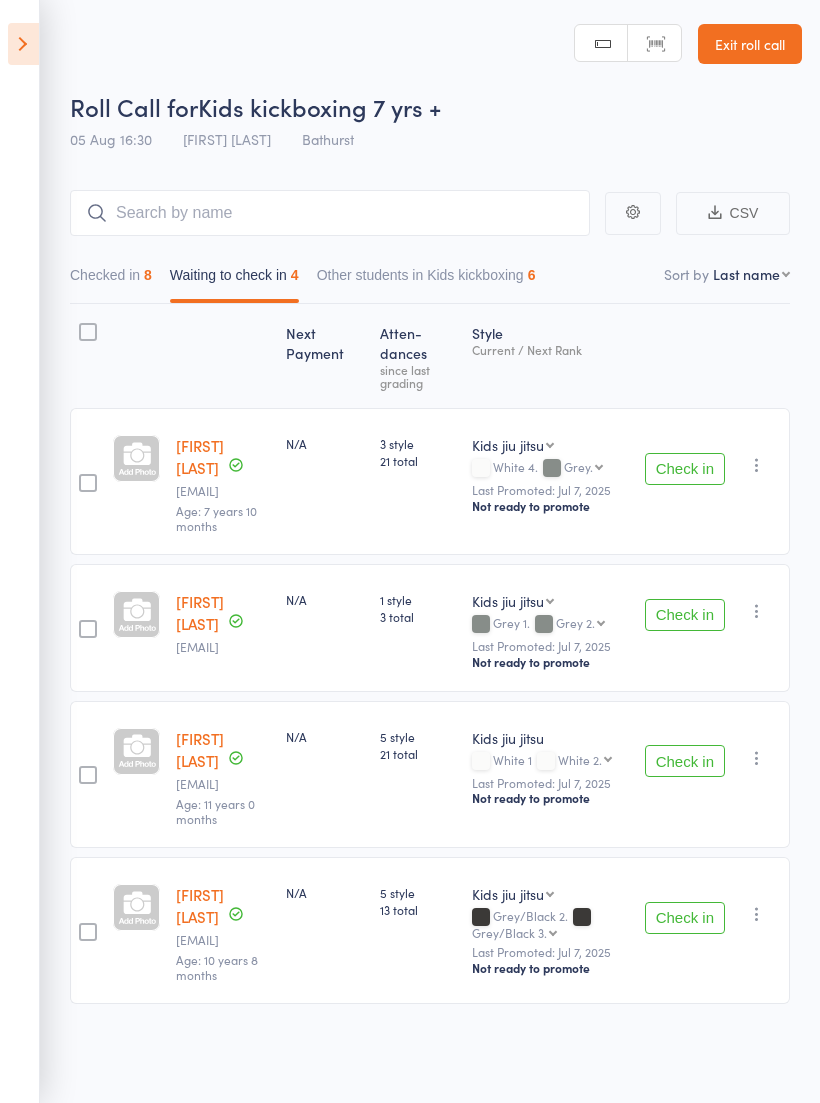click at bounding box center (757, 465) 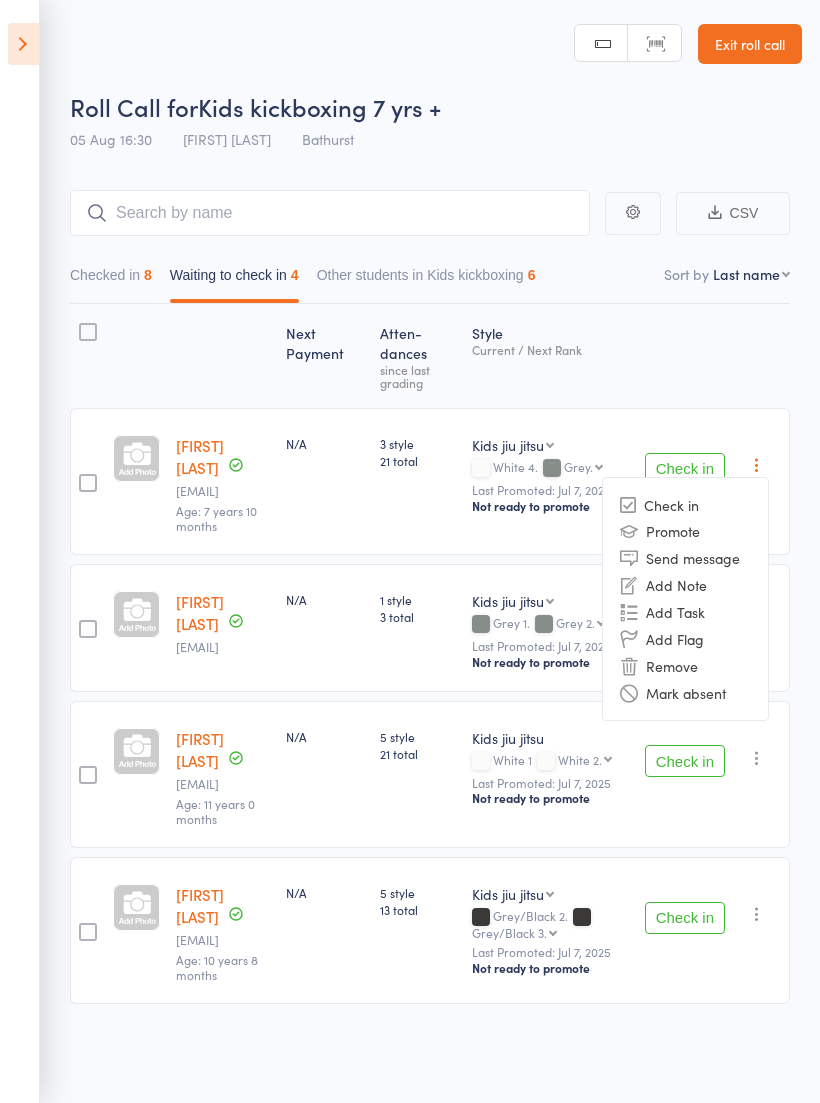 click on "Remove" at bounding box center [685, 665] 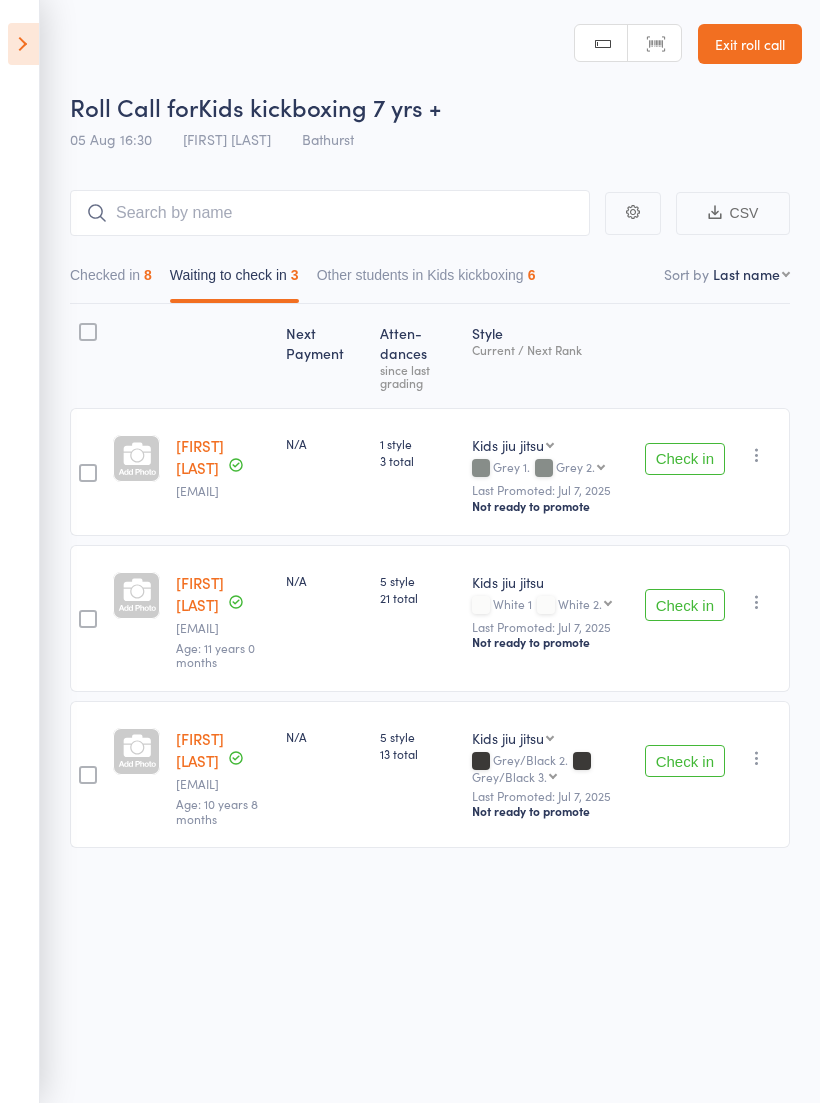 click at bounding box center [757, 455] 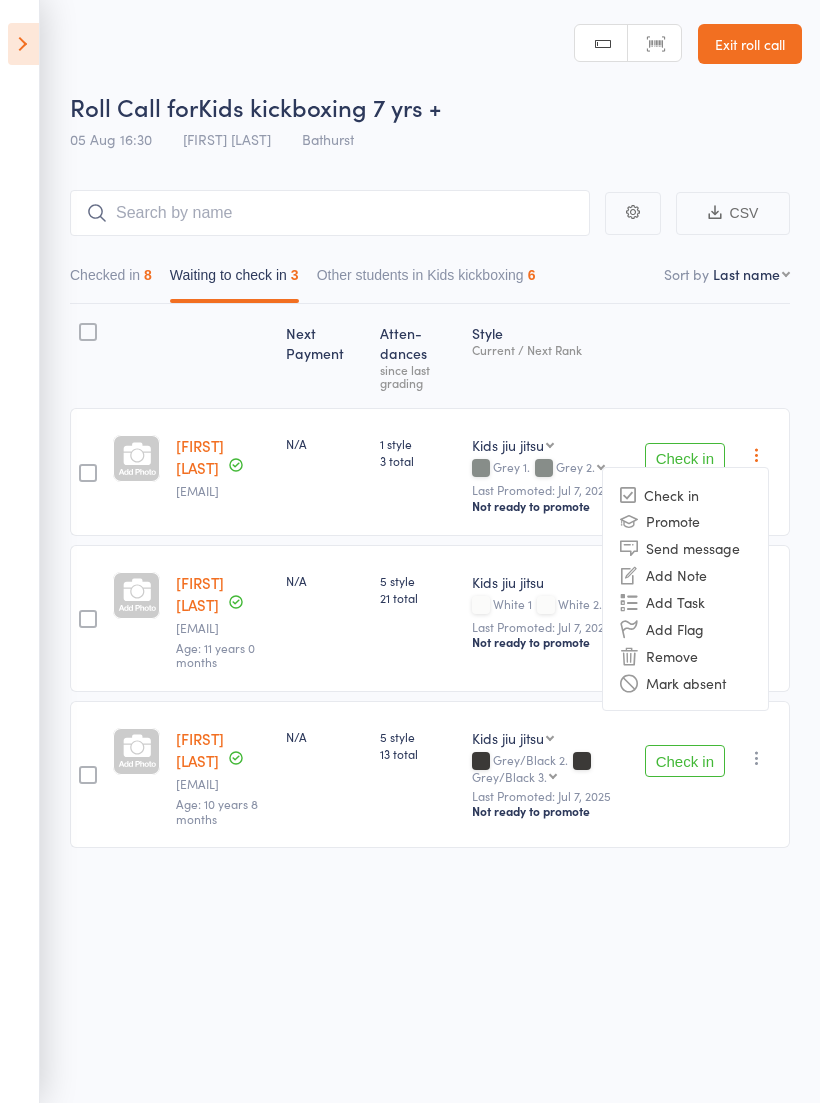 click on "Remove" at bounding box center (685, 655) 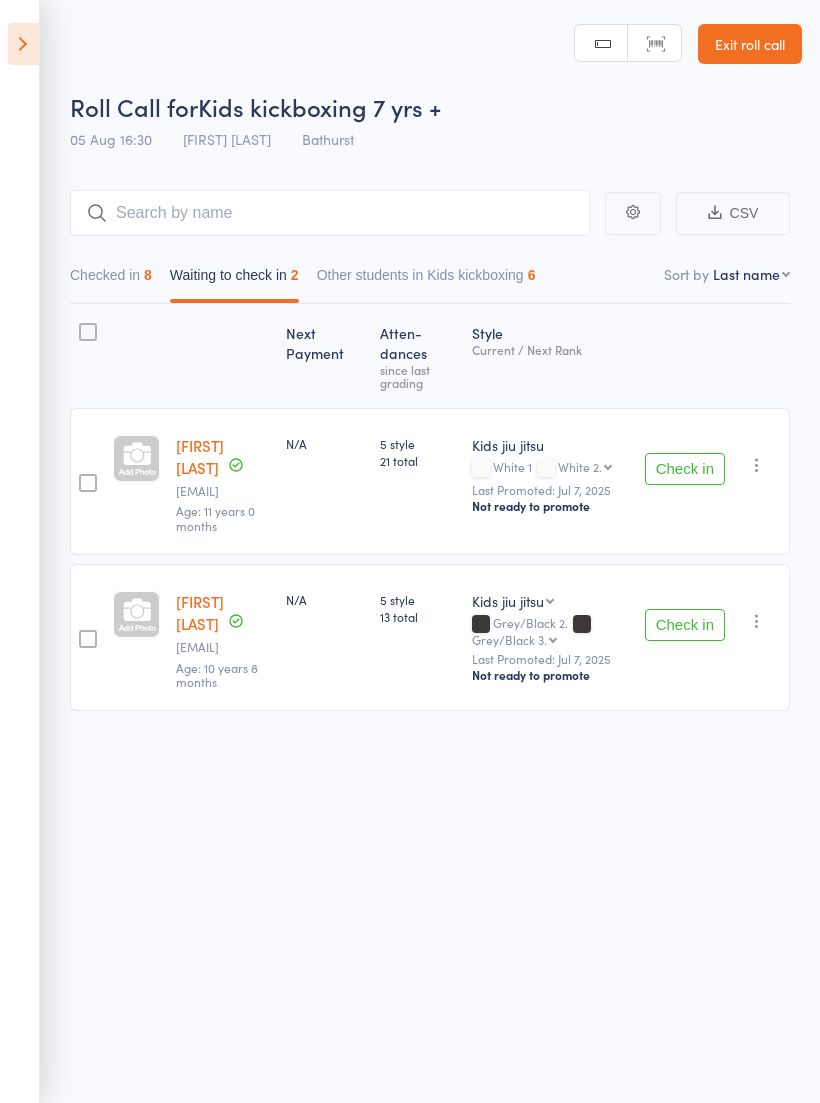 click on "Check in" at bounding box center (685, 469) 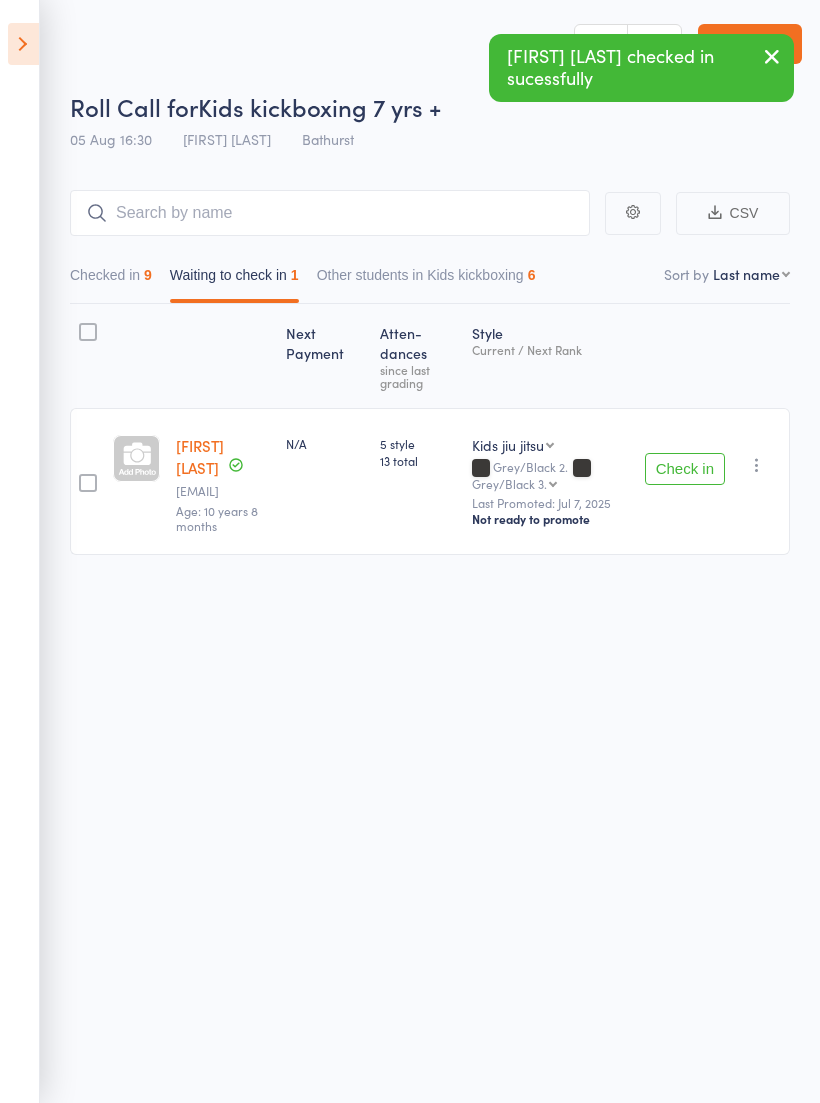 click on "Check in" at bounding box center [685, 469] 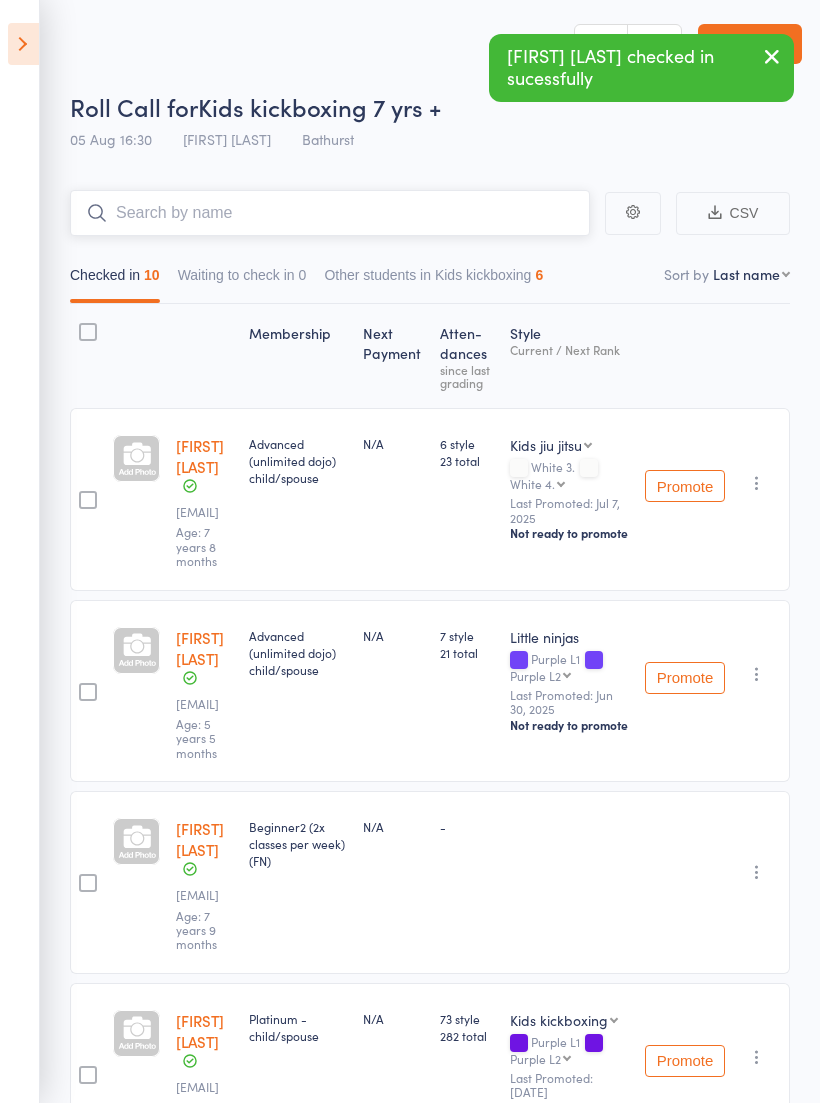 click at bounding box center [330, 213] 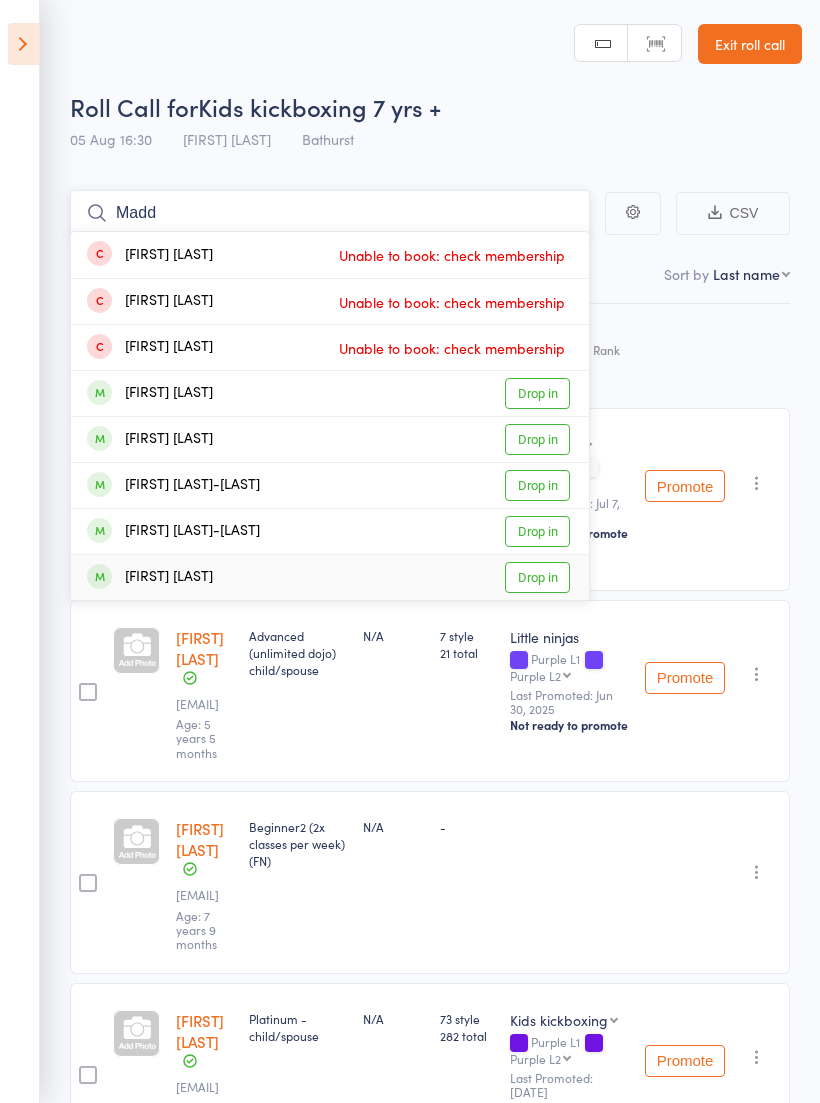 type on "Madd" 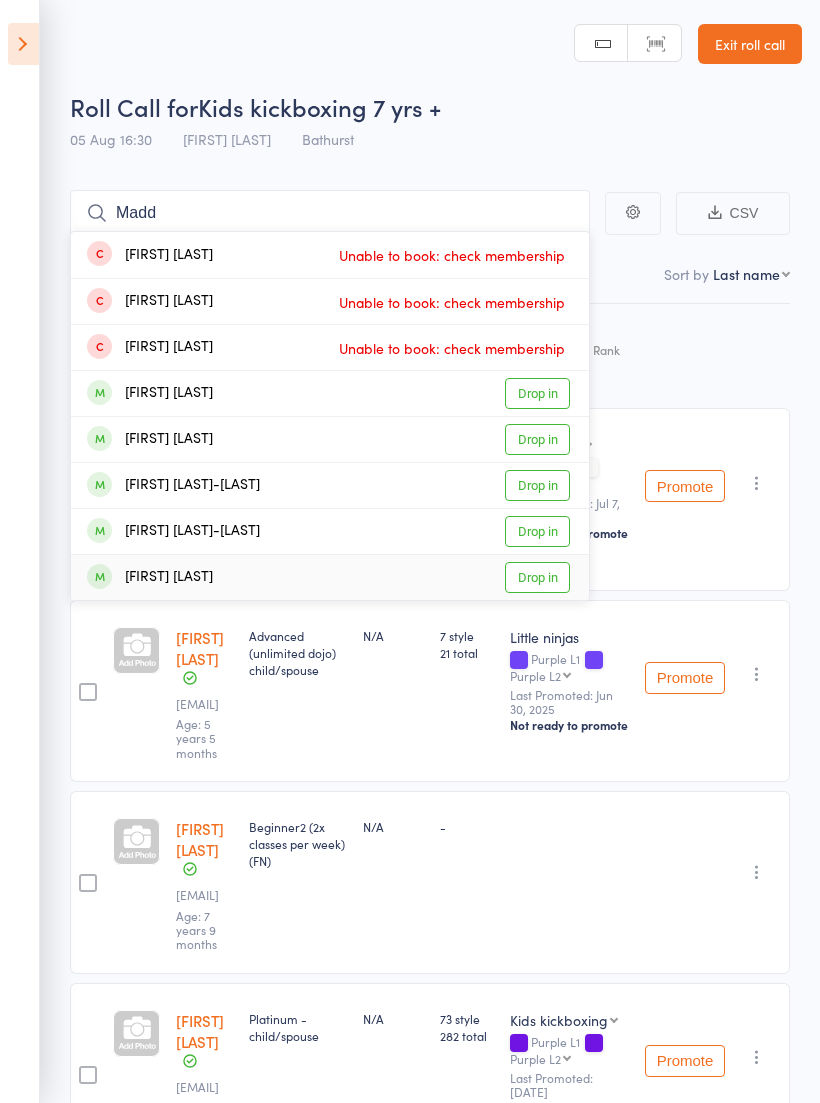 click on "[FIRST] [LAST] Drop in" at bounding box center [330, 577] 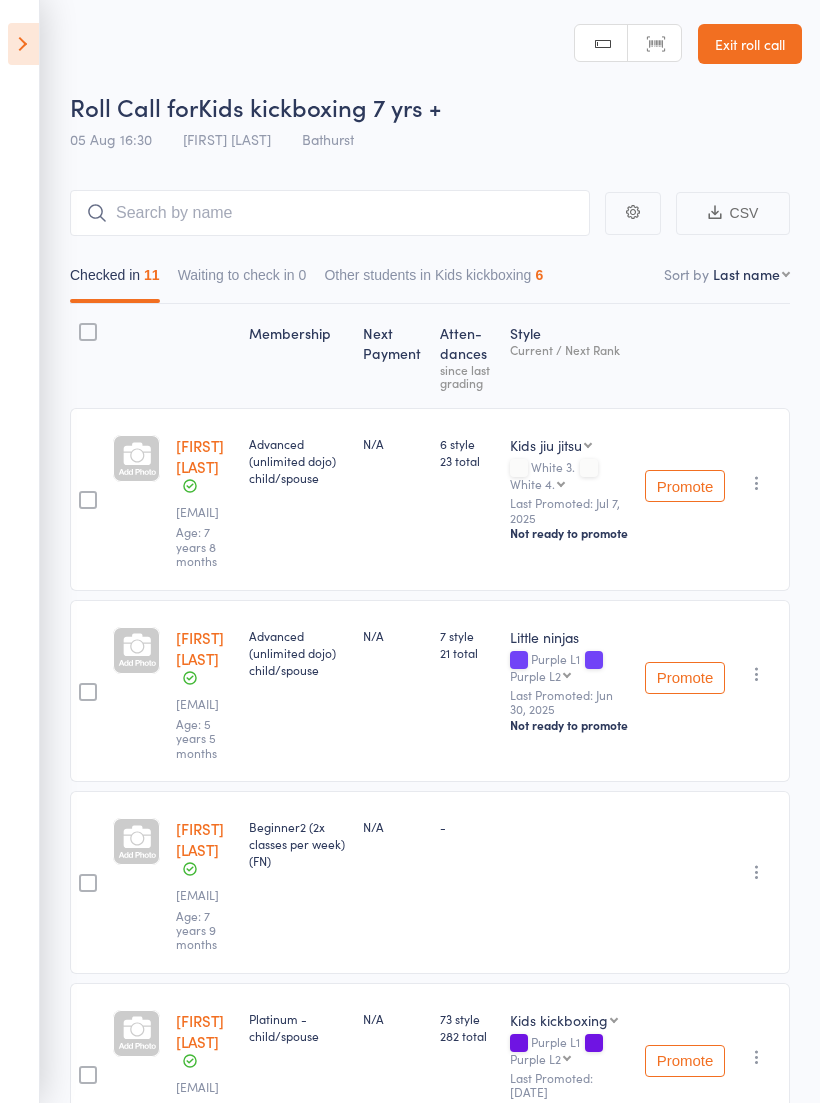 click on "CSV
Checked in 11 Waiting to check in 0 Other students in Kids kickboxing 6
Sort by Last name First name Last name Birthday today? Behind on payments? Check in time Next payment date Next payment amount Membership name Membership expires Ready to grade Style and Rank Style attendance count All attendance count Last Promoted Membership Next Payment Atten­dances since last grading Style Current / Next Rank [FIRST] [LAST] tanisha.lestrange123@example.com Age: 7 years 8 months Advanced (unlimited dojo) child/spouse N/A 6 style 23 total Kids jiu jitsu Kids jiu jitsu Little ninjas White 3. White 4. White 4. Grey. Grey 1. Grey 2. Grey 3. Grey 4. Grey/Black Grey/Black 1. Grey/Black 2. Grey/Black 3. Grey/Black 4. 1st Kyu L1 1st Kyu L2 BBGC (karate) Provisional (karate) 1st Dan (karate) 2nd Dan (karate) 3rd Dan (karate) Last Promoted: [DATE] Not ready to promote Promote Undo check-in Promote Send message Add Note Add Task Add Flag Remove Mark absent
Ariel Almeida tanisha.lestrange123@example.com" at bounding box center [410, 1377] 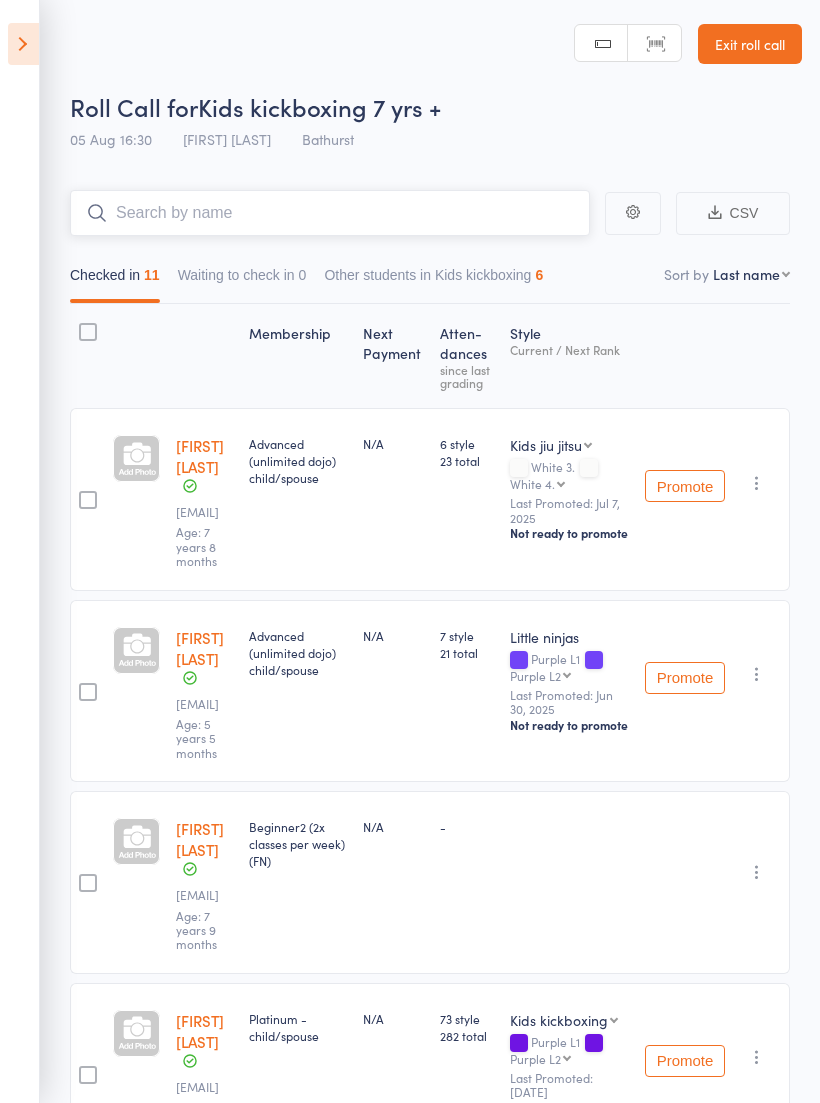 click at bounding box center [330, 213] 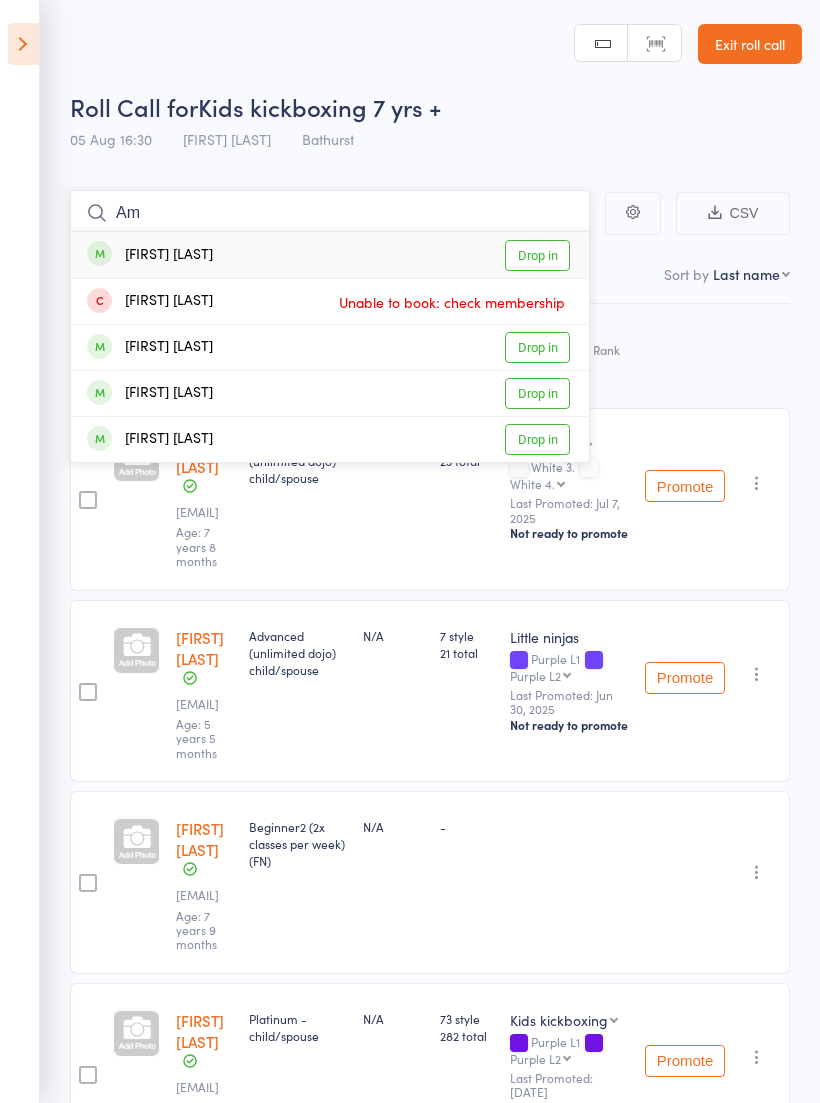type on "A" 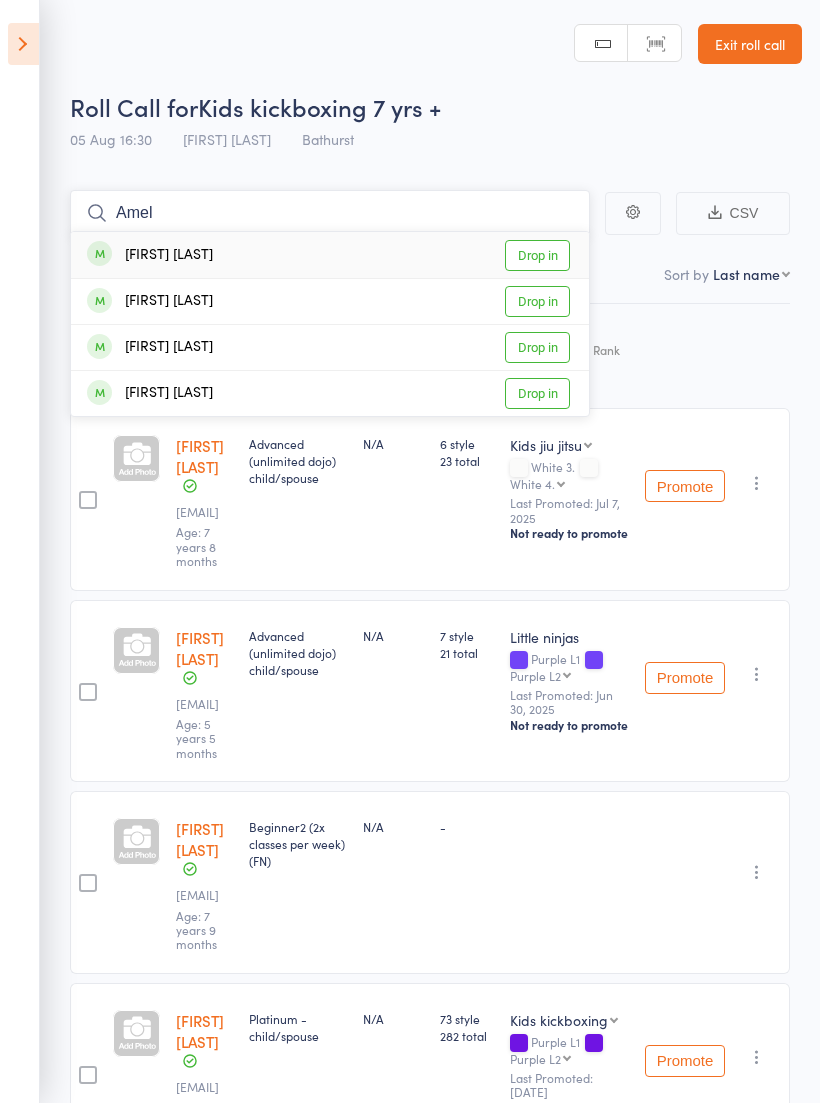 type on "Amel" 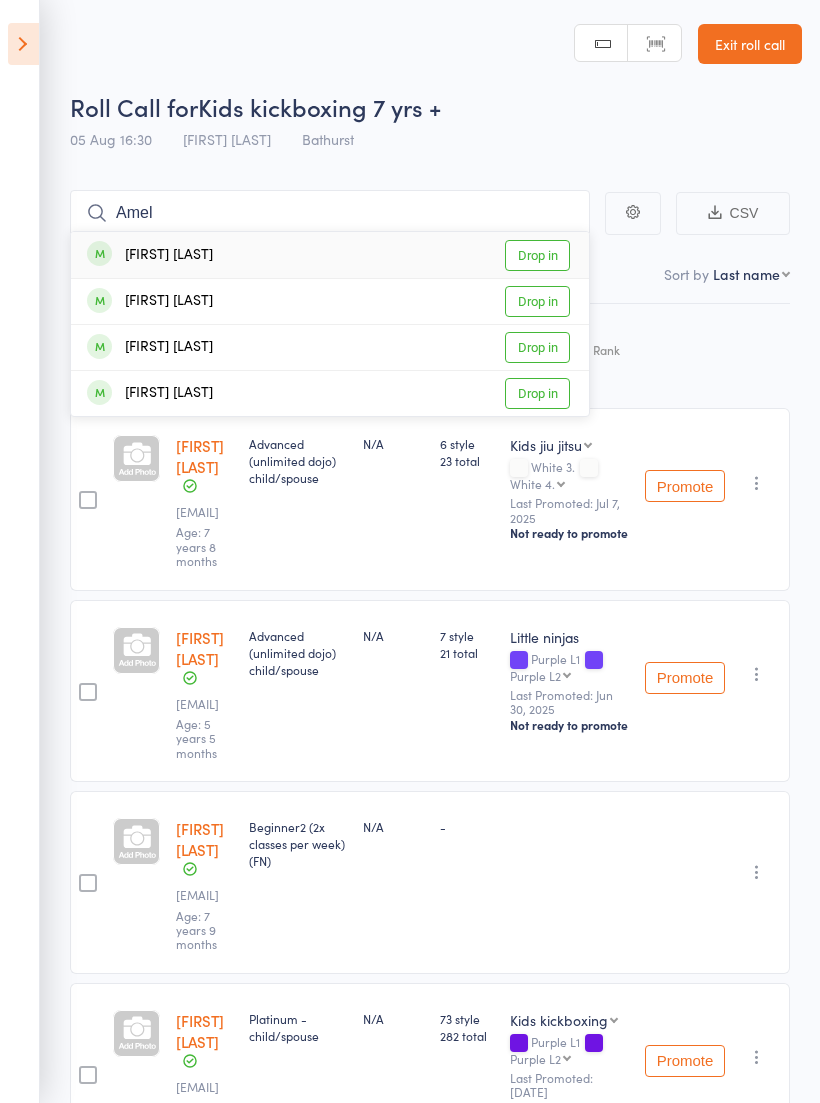 click on "[FIRST] [LAST] Drop in" at bounding box center (330, 301) 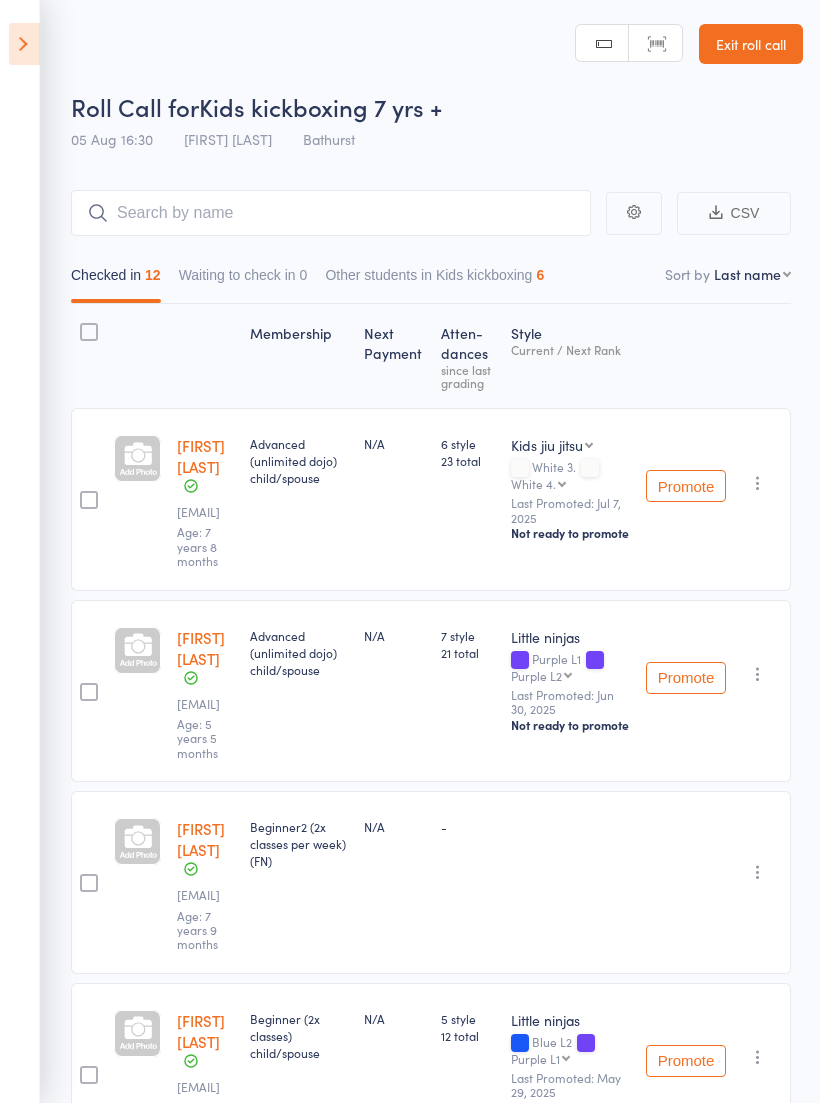 click on "Roll Call for Kids kickboxing 7 yrs + 05 Aug 16:30 [FIRST] [LAST] [CITY] Manual search Scanner input Exit roll call" at bounding box center [410, 80] 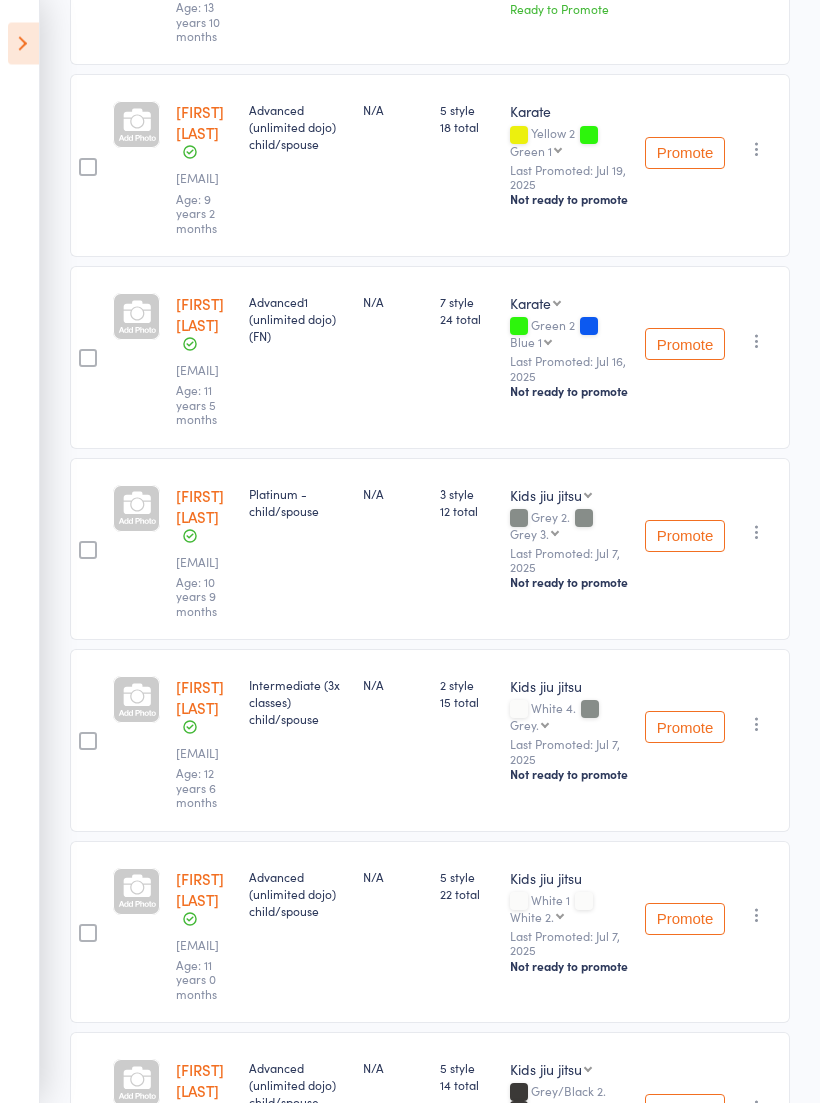 scroll, scrollTop: 1482, scrollLeft: 0, axis: vertical 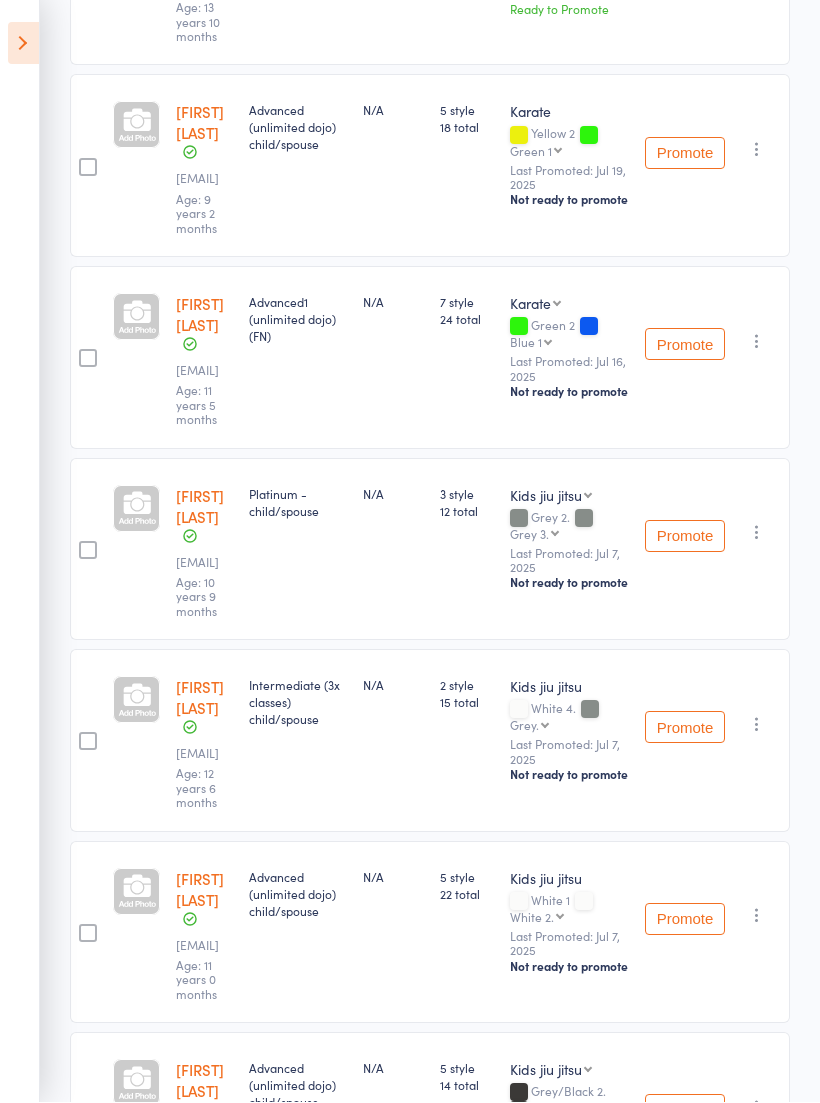 click on "Age: 10 years 8 months" at bounding box center [196, 1172] 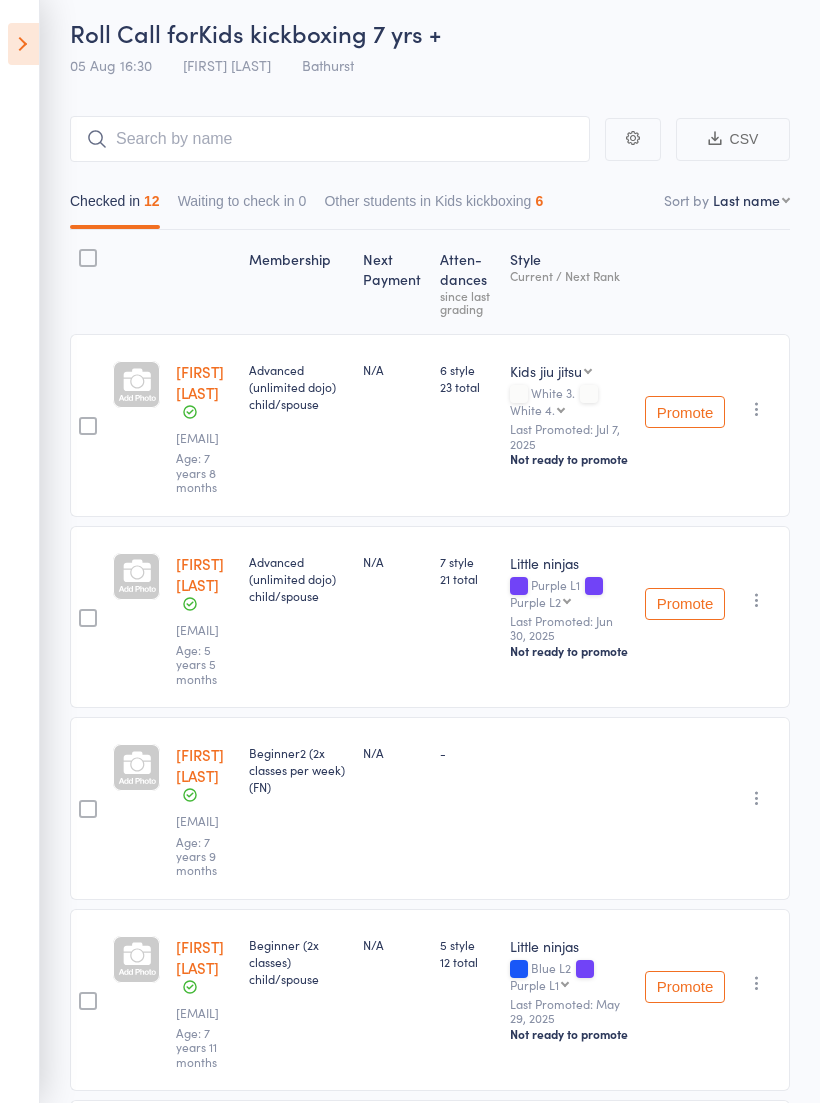 scroll, scrollTop: 0, scrollLeft: 6, axis: horizontal 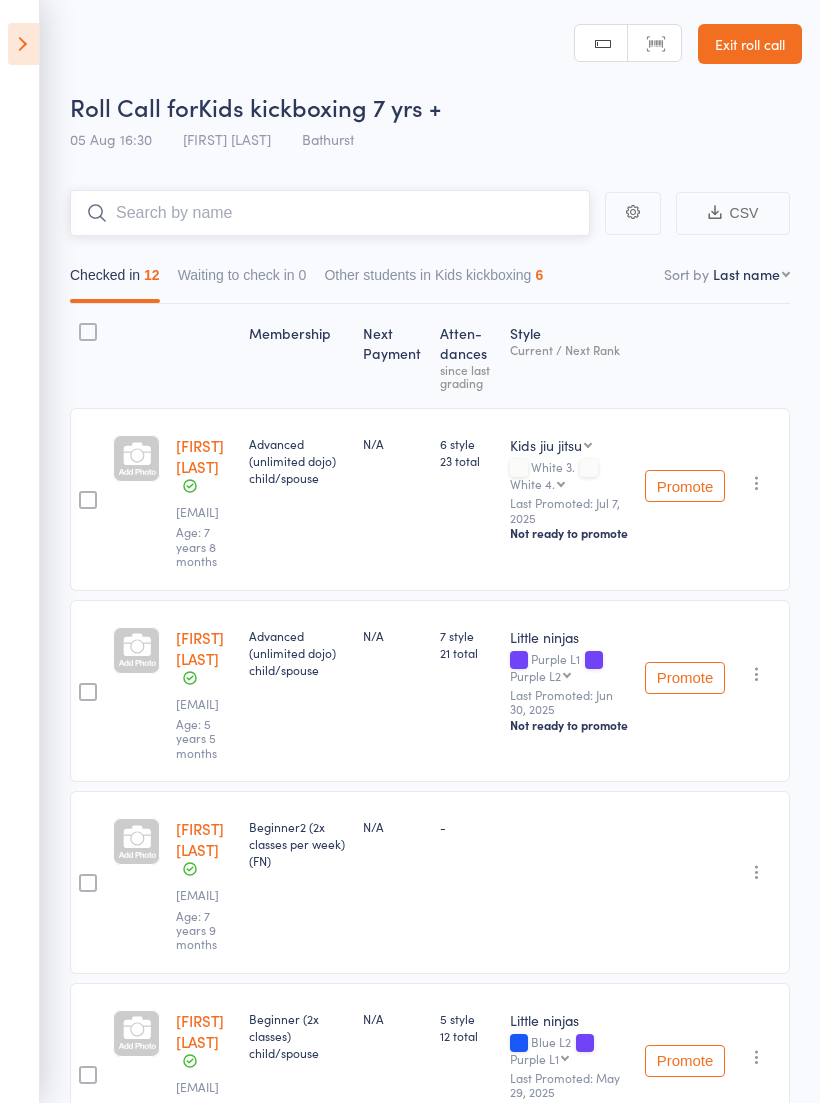 click at bounding box center [330, 213] 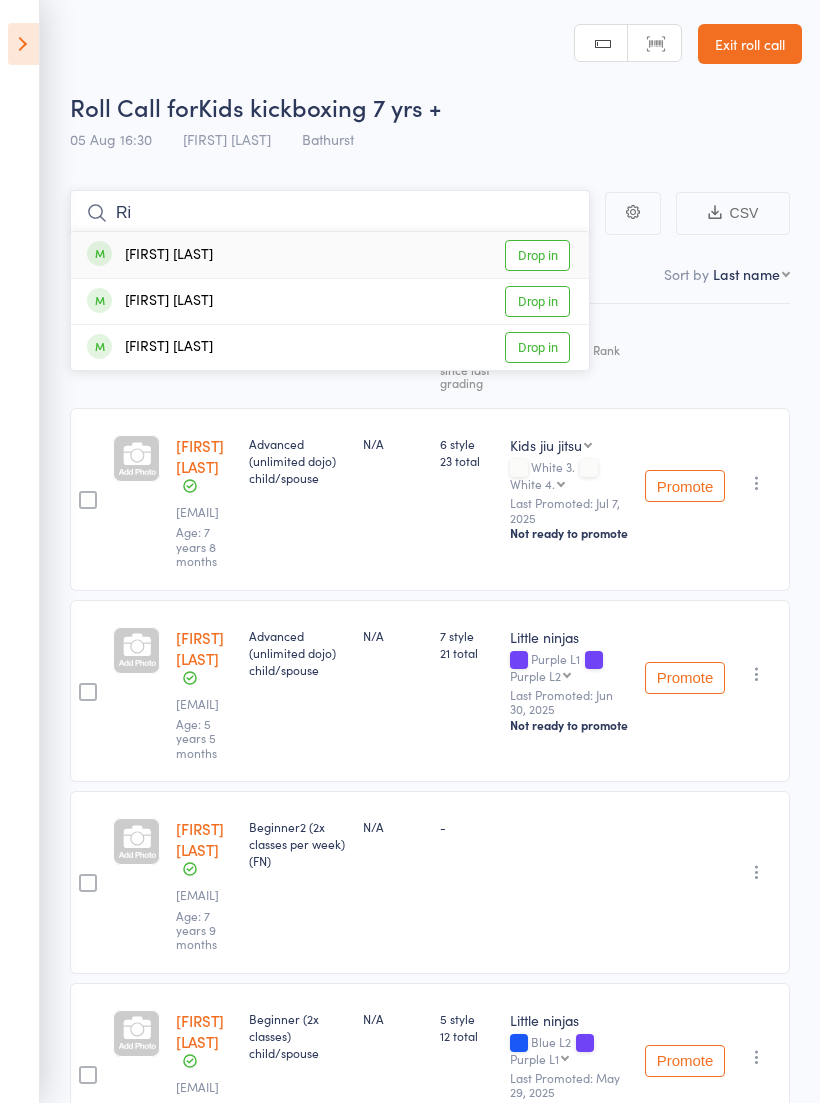 type on "Ri" 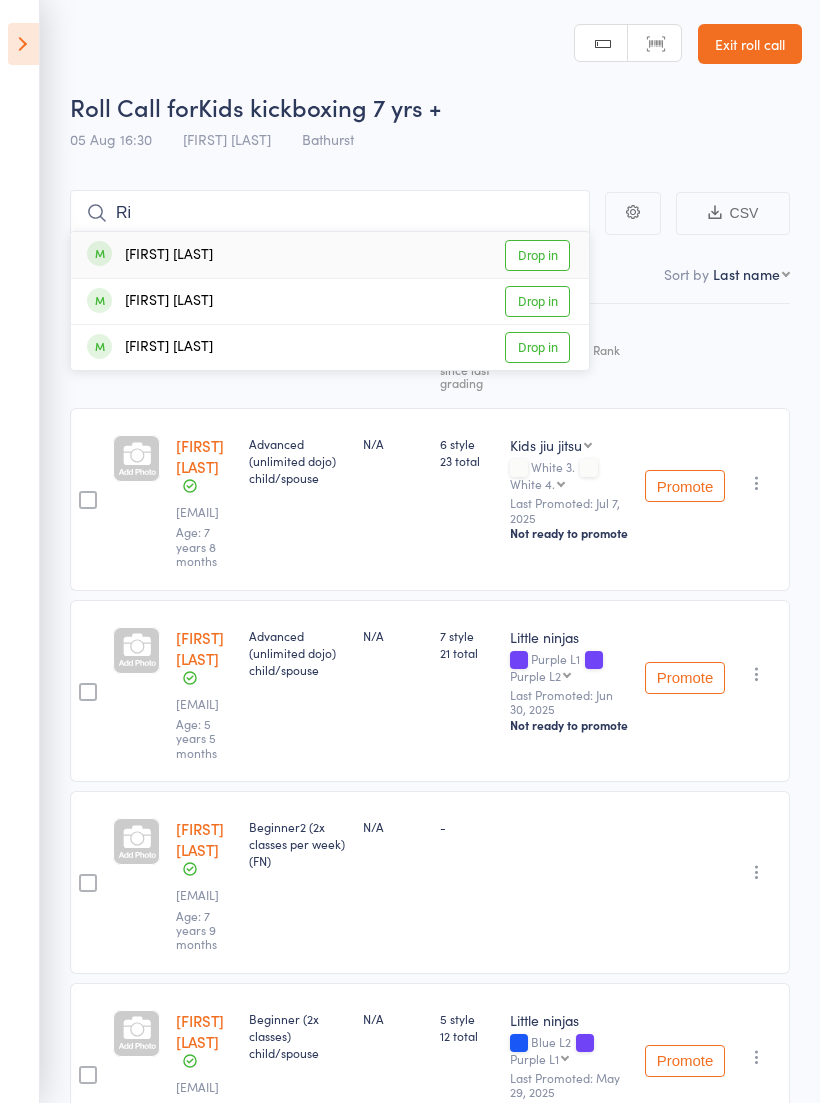 click on "[FIRST] [LAST] Drop in" at bounding box center (330, 255) 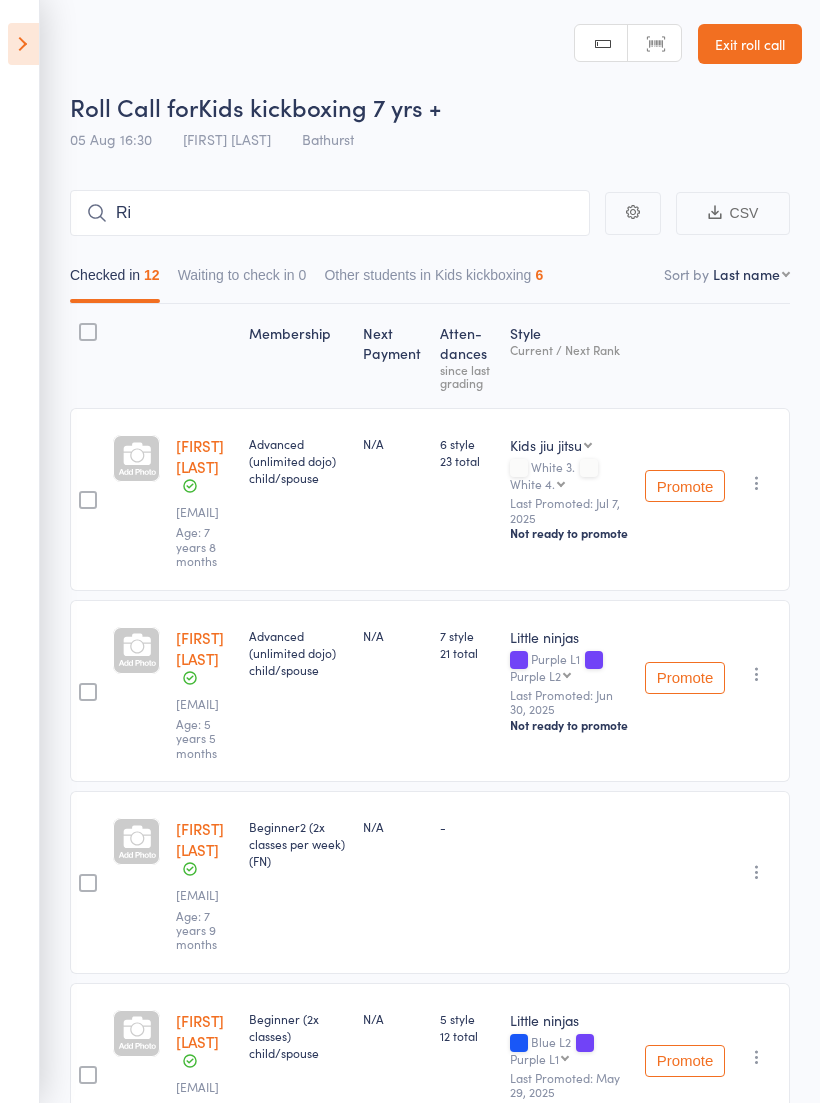 type 